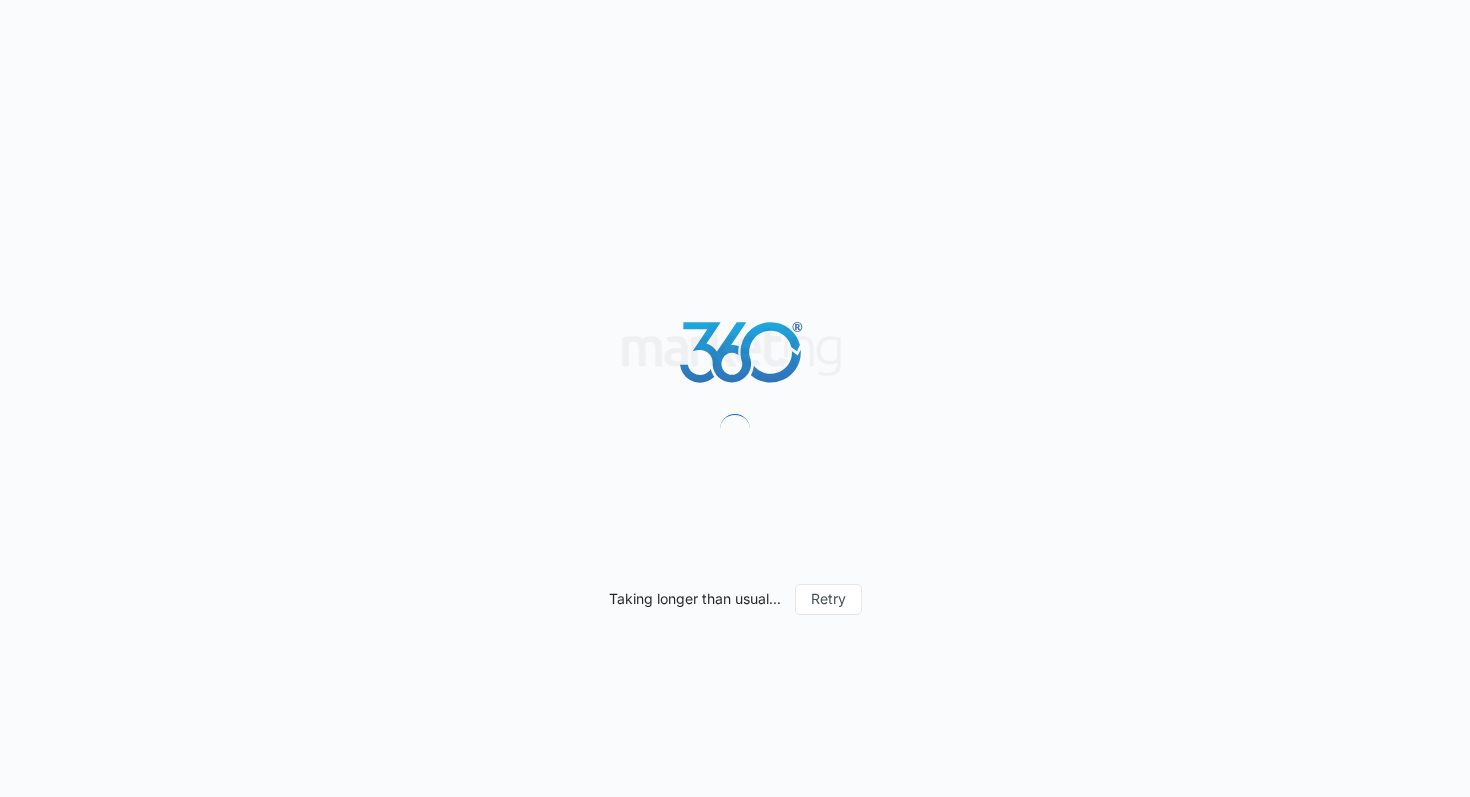 scroll, scrollTop: 0, scrollLeft: 0, axis: both 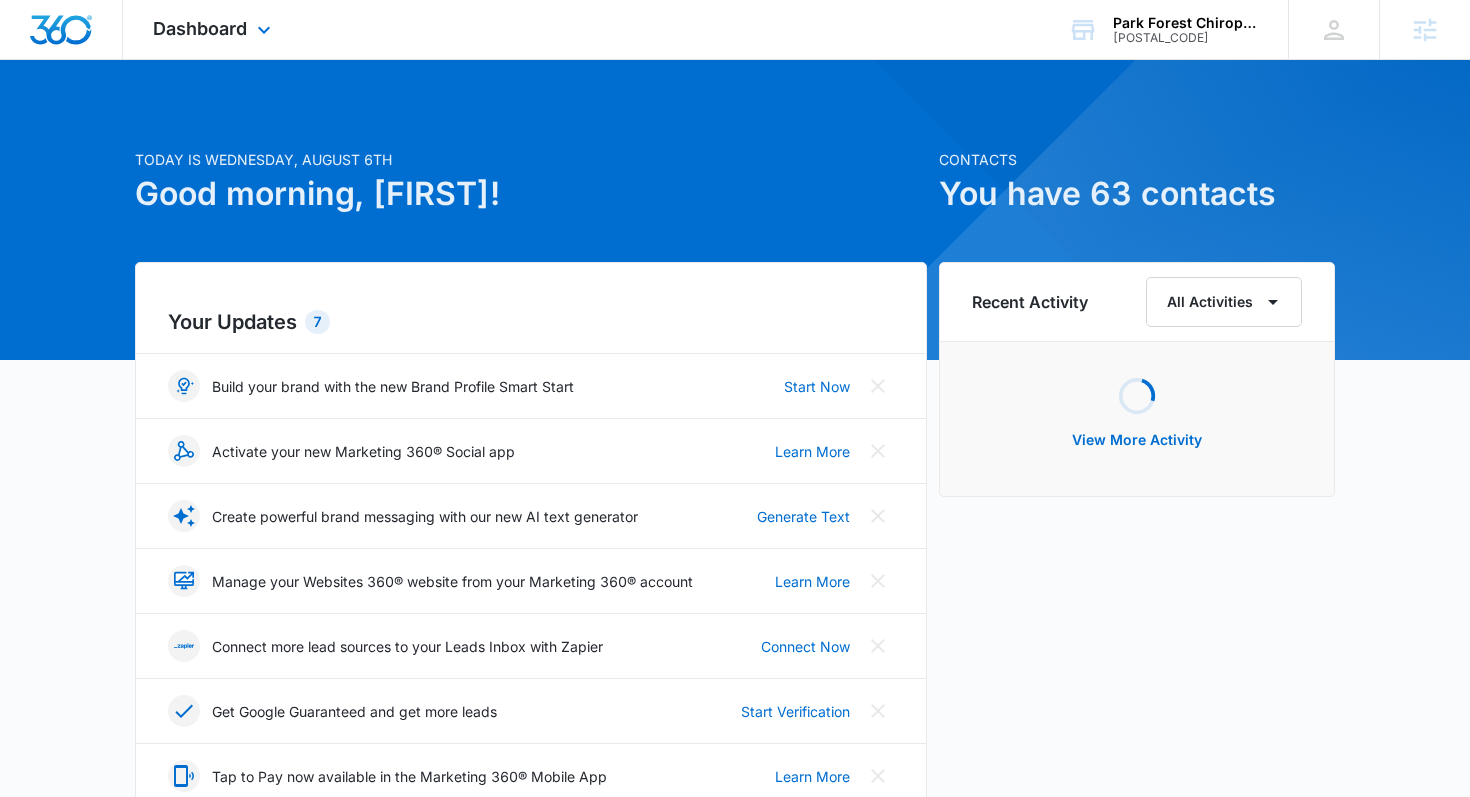 click on "Dashboard Apps Reputation Websites Forms CRM Email Social Shop Payments POS Content Ads Intelligence Files Brand Settings" at bounding box center (214, 29) 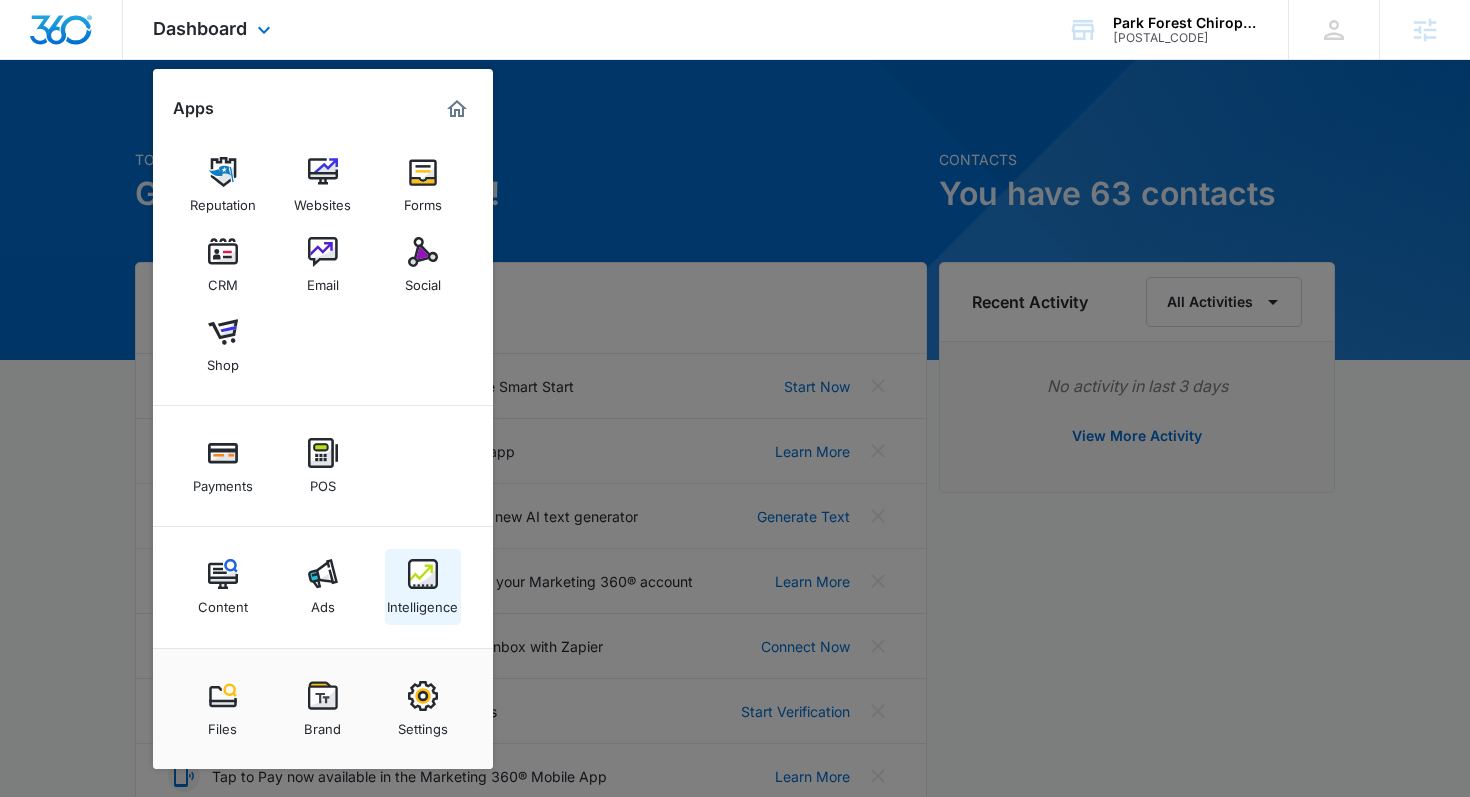 click on "Intelligence" at bounding box center [422, 602] 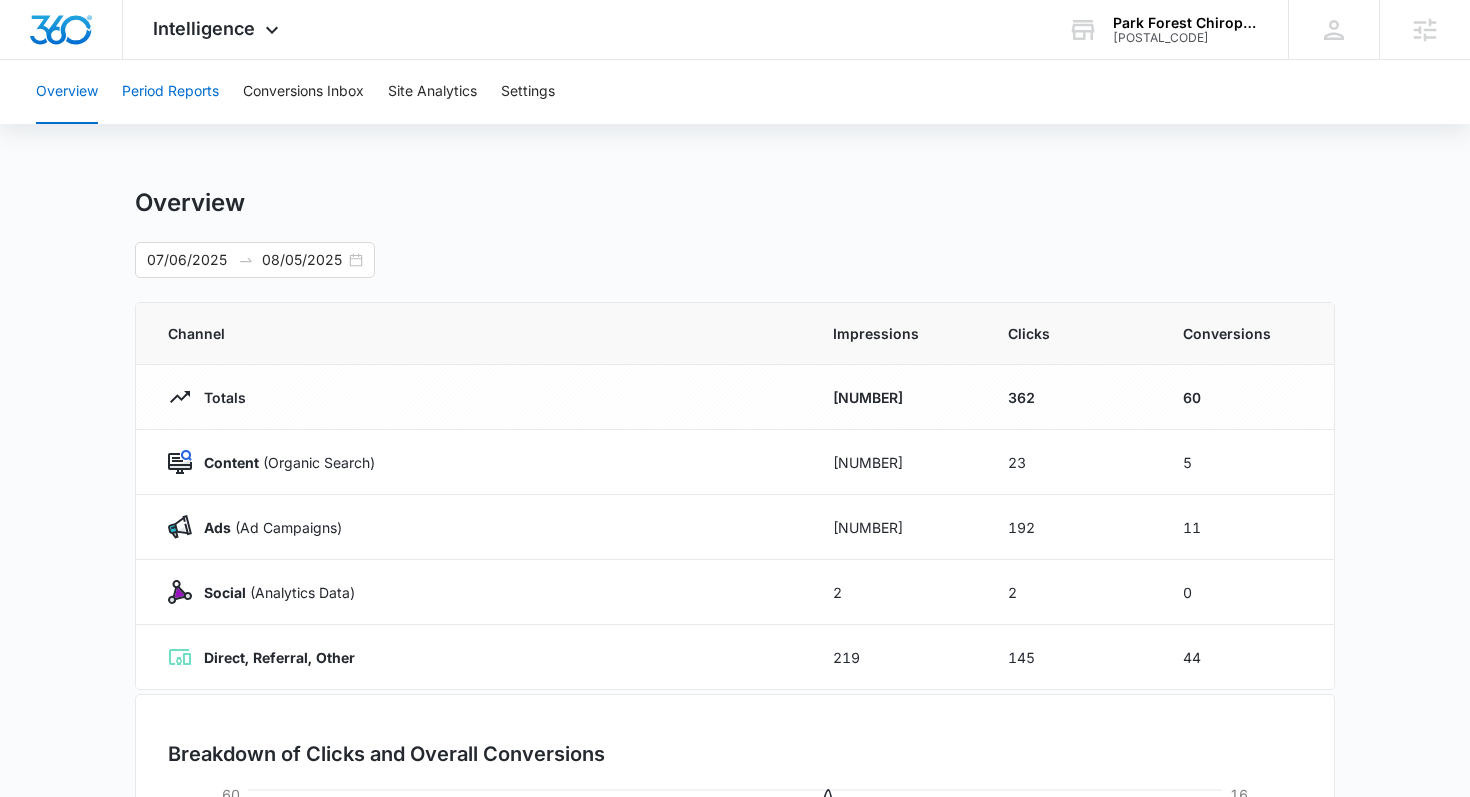click on "Period Reports" at bounding box center (170, 92) 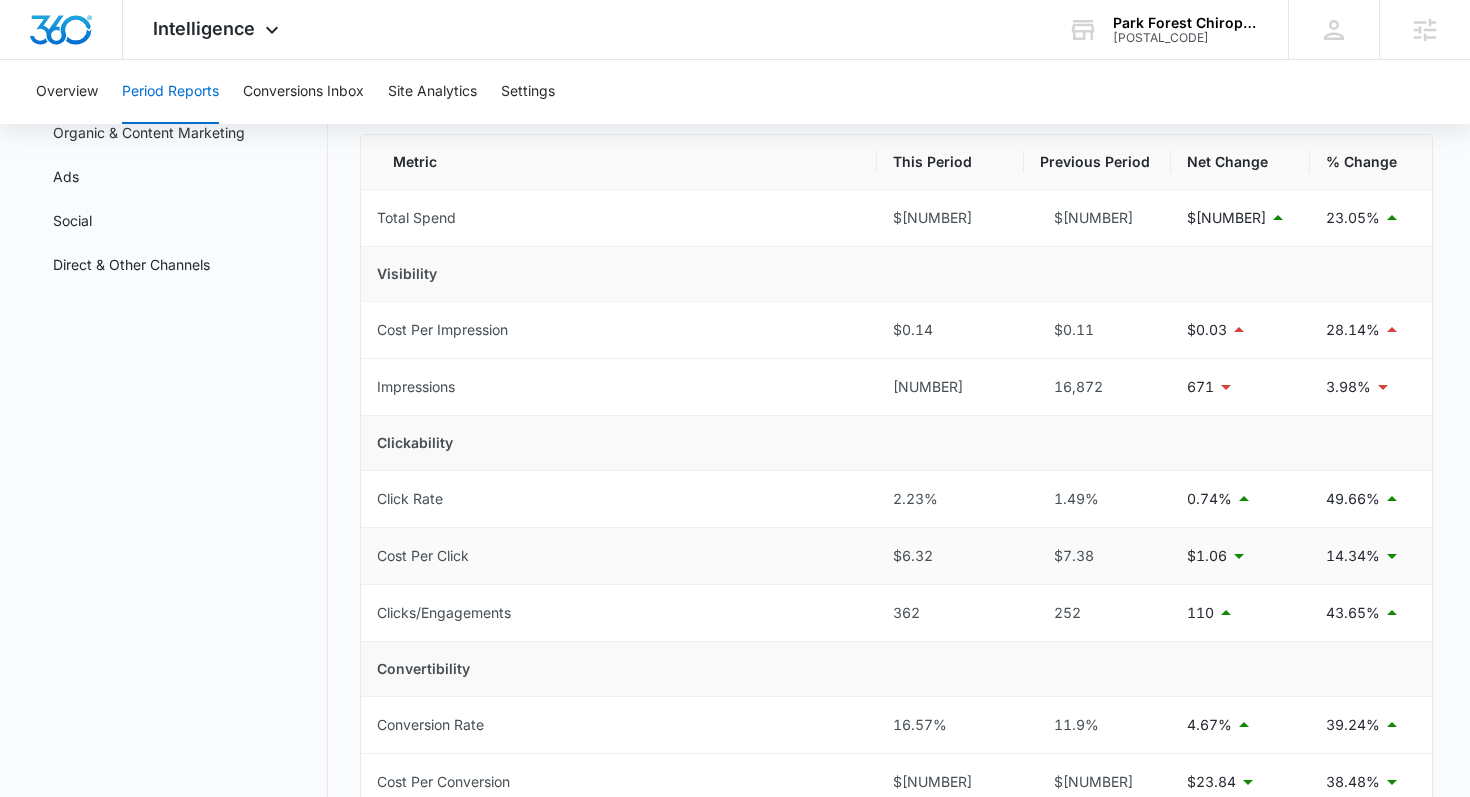 scroll, scrollTop: 0, scrollLeft: 0, axis: both 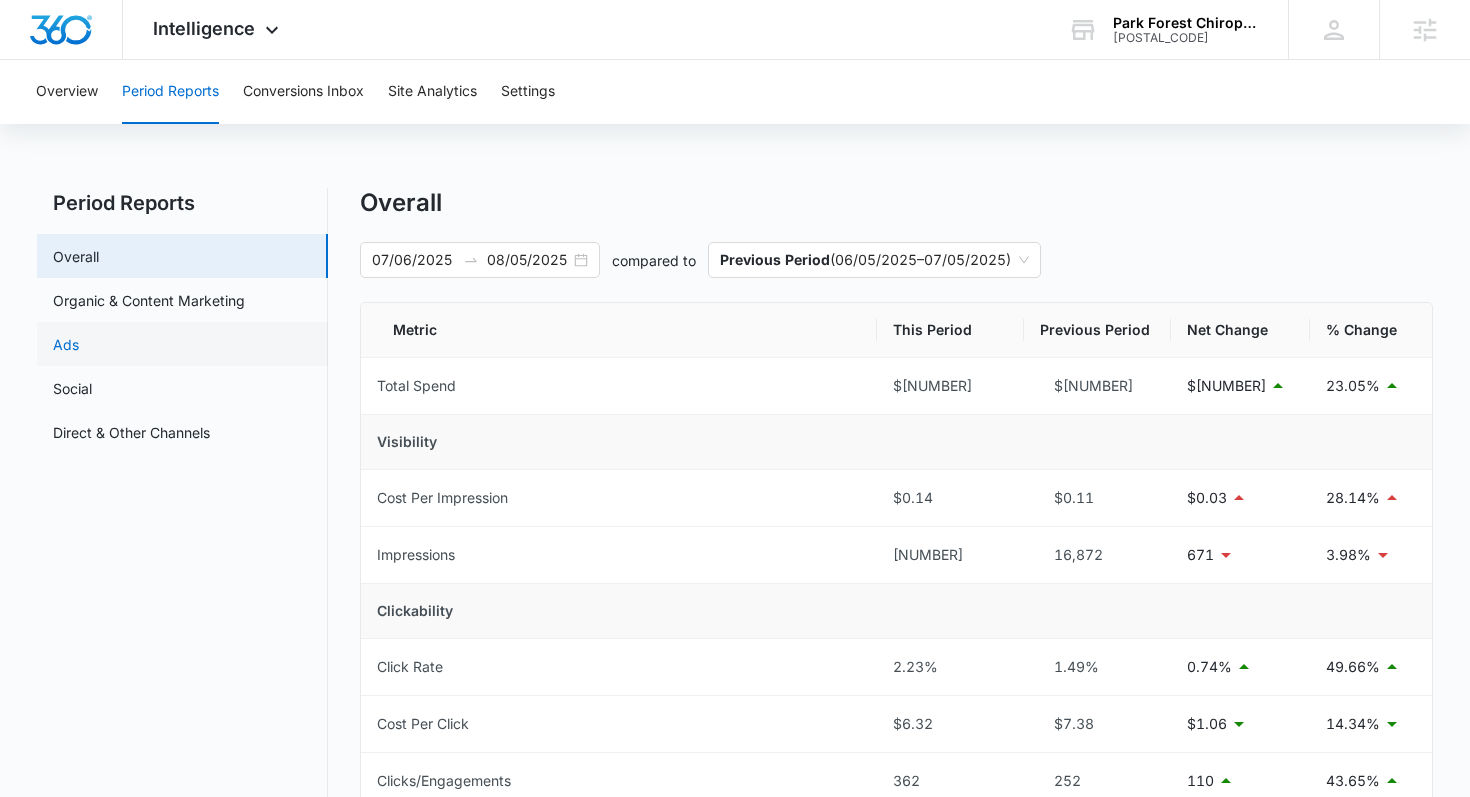 click on "Ads" at bounding box center (66, 344) 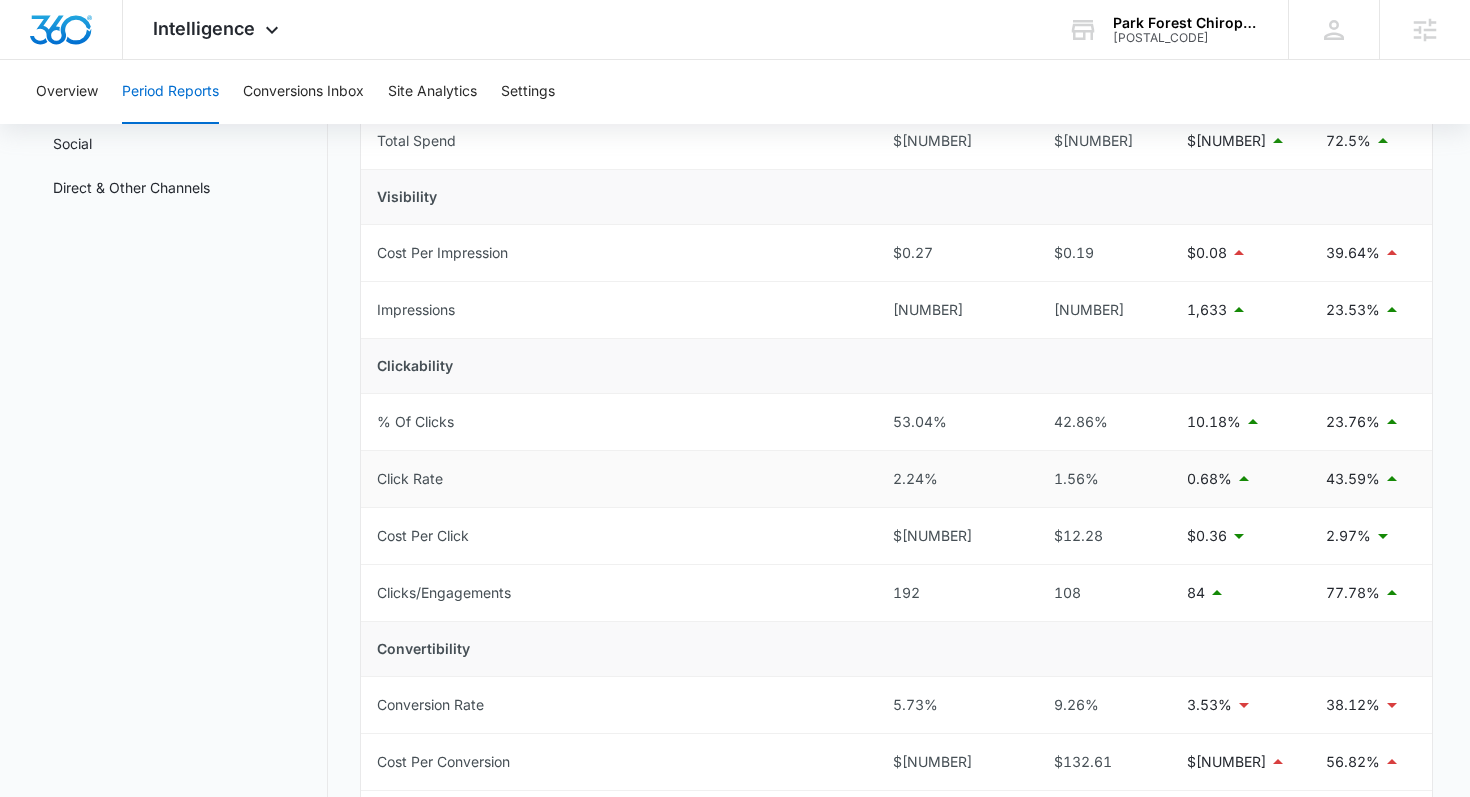 scroll, scrollTop: 0, scrollLeft: 0, axis: both 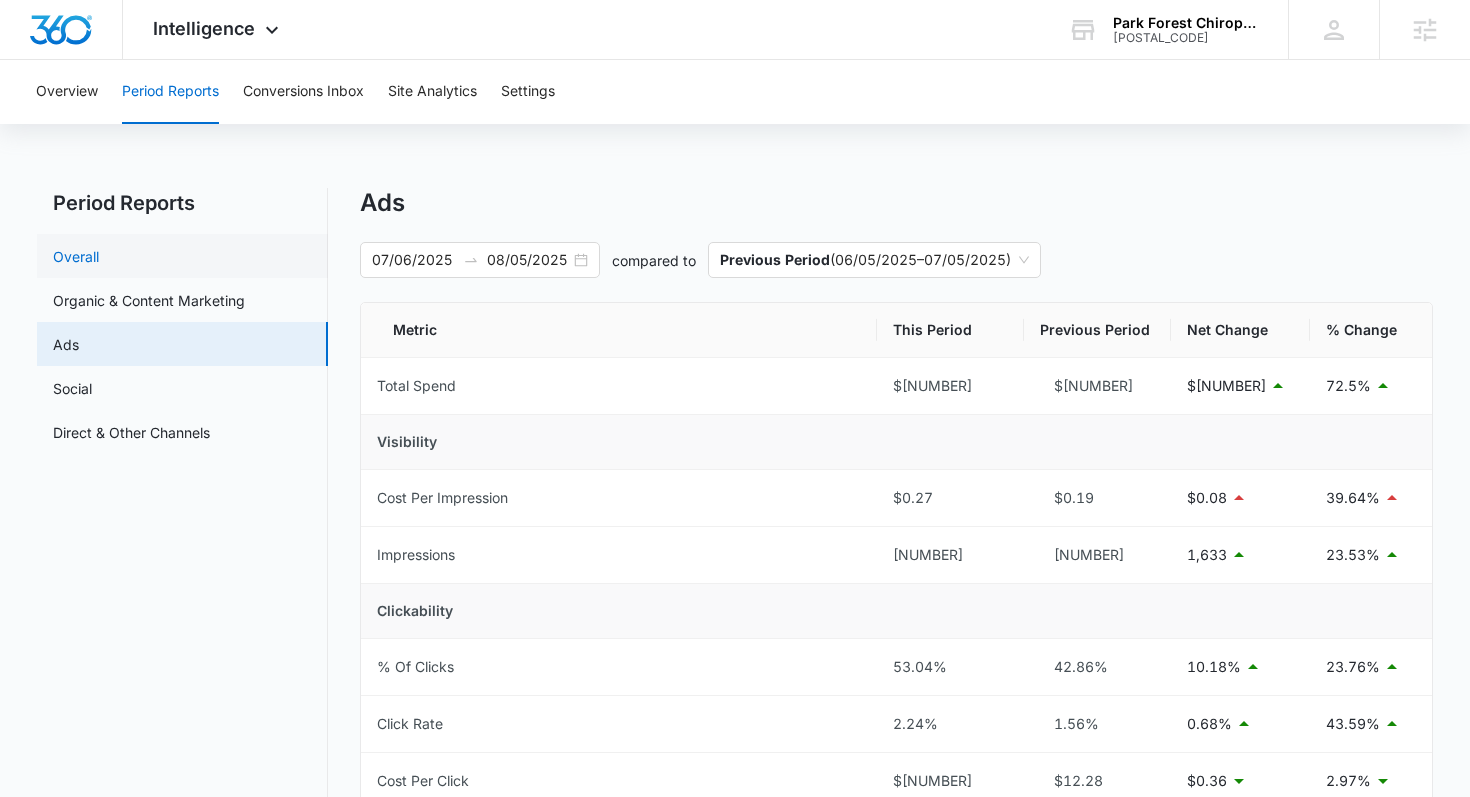 click on "Overall" at bounding box center (76, 256) 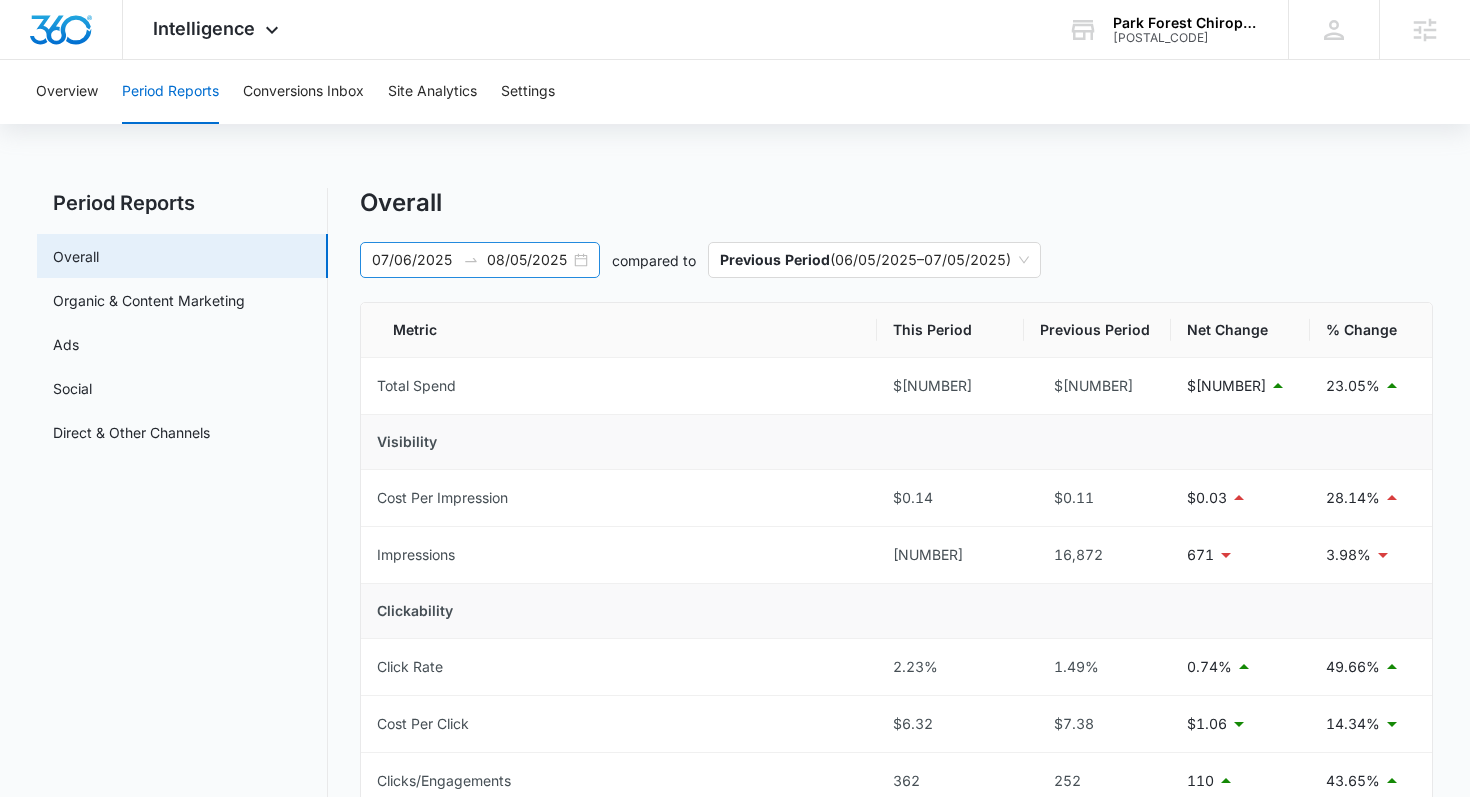 click 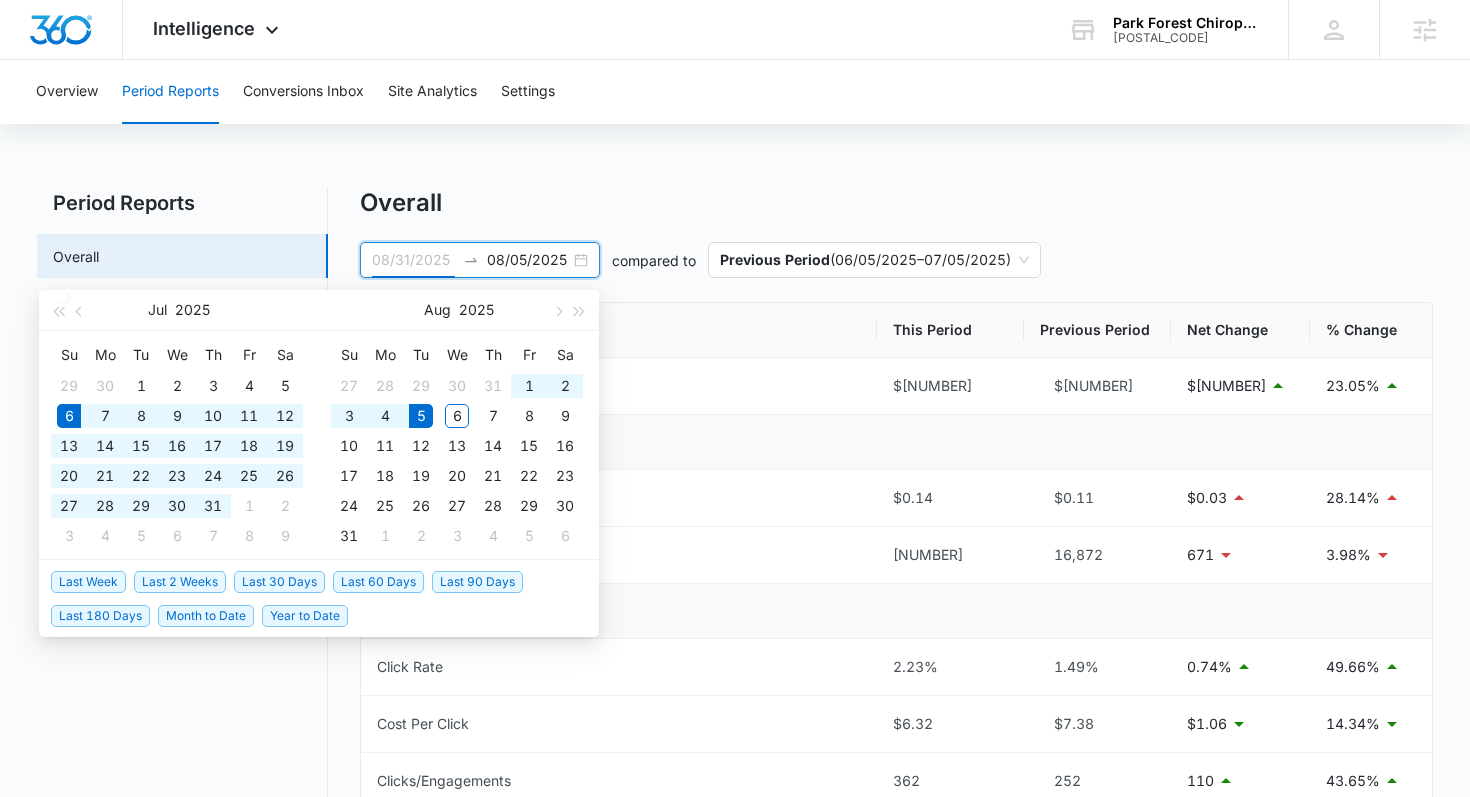 type on "07/06/2025" 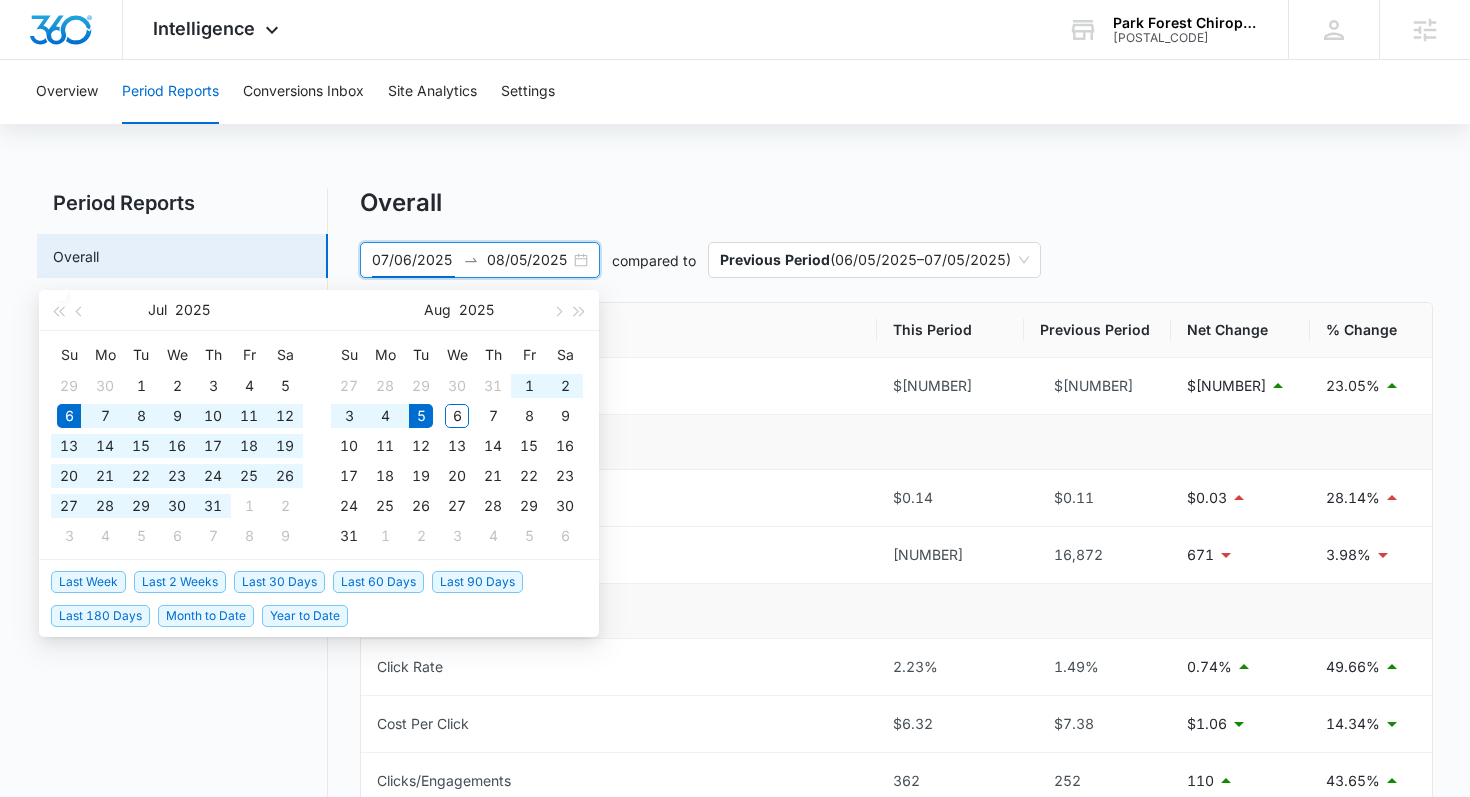 click on "Last 30 Days" at bounding box center (279, 582) 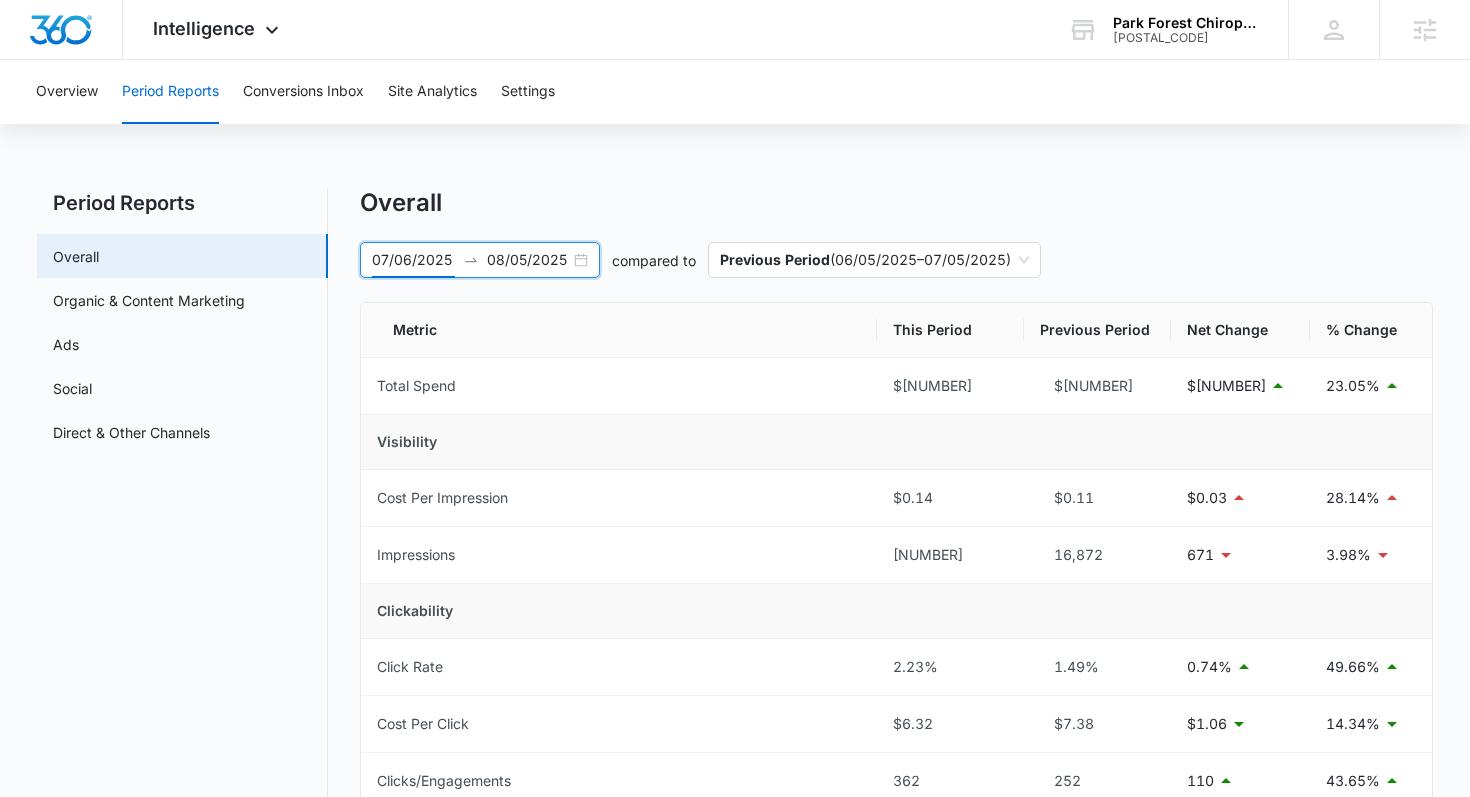 click on "08/05/2025" at bounding box center (528, 260) 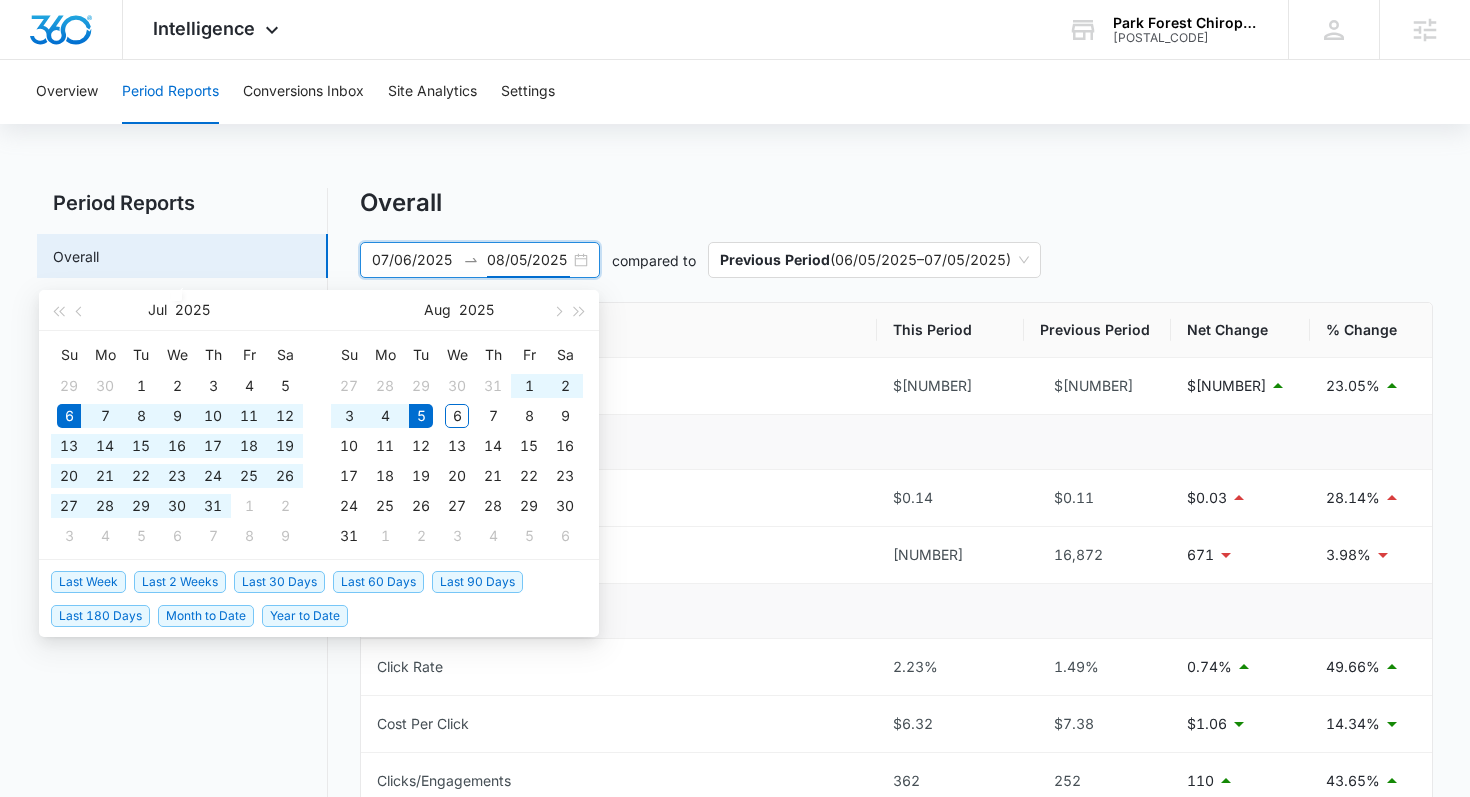 click on "Overview Period Reports Conversions Inbox Site Analytics Settings Period Reports Overall Organic & Content Marketing Ads Social Direct & Other Channels Overall 07/06/2025 08/05/2025 compared to Previous Period  ( 06/05/2025  –  07/05/2025 ) Metric This Period Previous  Period Net Change % Change           Total Spend $2,287.60 $1,859.10 $428.50 23.05% Visibility Cost Per Impression $0.14 $0.11 $0.03 28.14% Impressions 16,201 16,872 671 3.98% Clickability Click Rate 2.23% 1.49% 0.74% 49.66% Cost Per Click $6.32 $7.38 $1.06 14.34% Clicks/Engagements 362 252 110 43.65% Convertibility Conversion Rate 16.57% 11.9% 4.67% 39.24% Cost Per Conversion $38.13 $61.97 $23.84 38.48% Conversions 60 30 30 100% Other Average Daily Cost $73.79 $59.97 $13.82 23.05% Pages Per Website Visit 1.68 1.7 0.01 0.84% Average Time On Website 0m 43s 0m 36s 0m 6s 17.7% Website Bounce Rate 63.46% 63.64% 0.18% 0.28% % New Website Visits 60.58% 65.66% 5.08% 7.74% New Website Visits 126 130 4 3.08% Website Visits 208 198 10 5.05% % ROI" at bounding box center [735, 906] 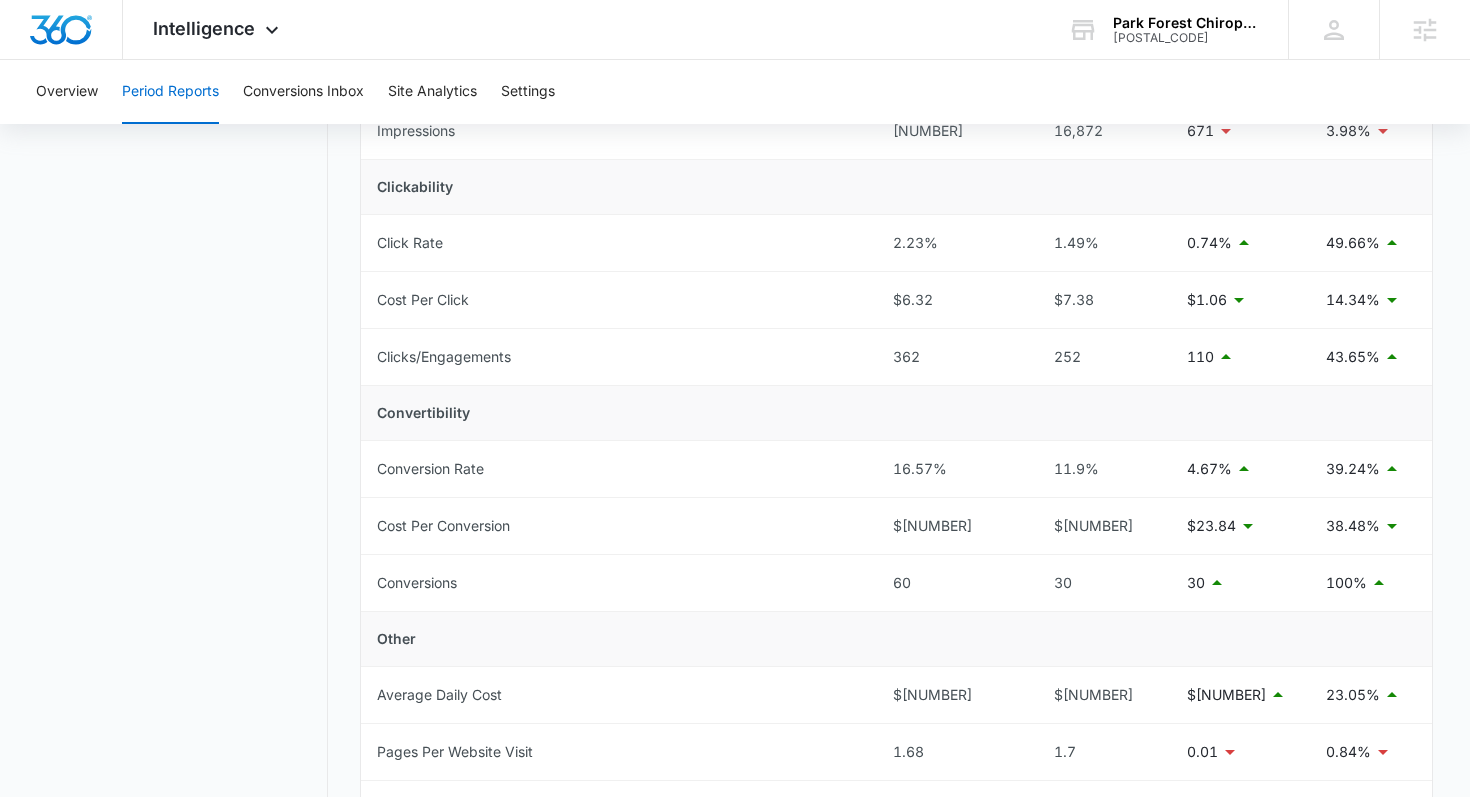 scroll, scrollTop: 412, scrollLeft: 0, axis: vertical 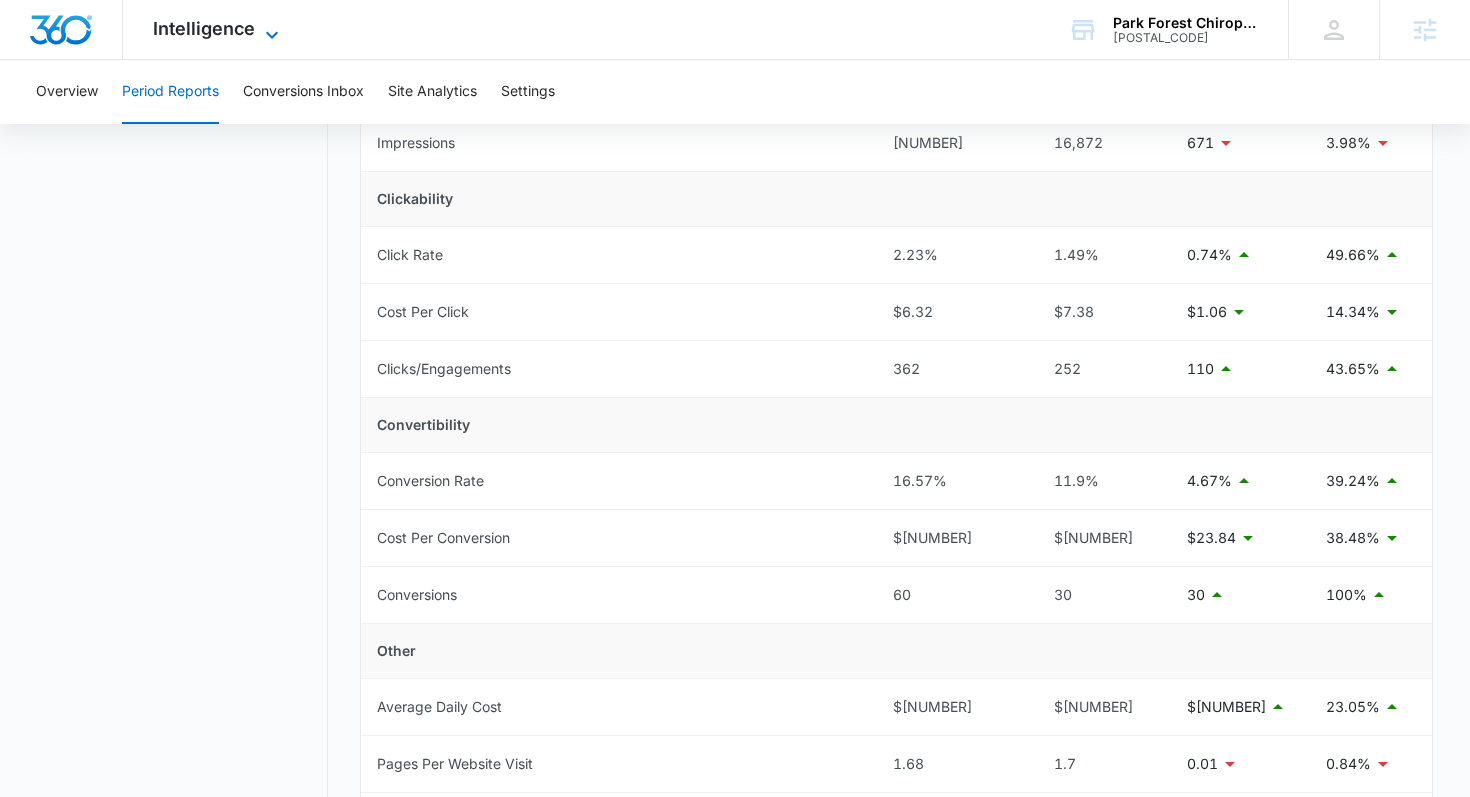 click on "Intelligence" at bounding box center [204, 28] 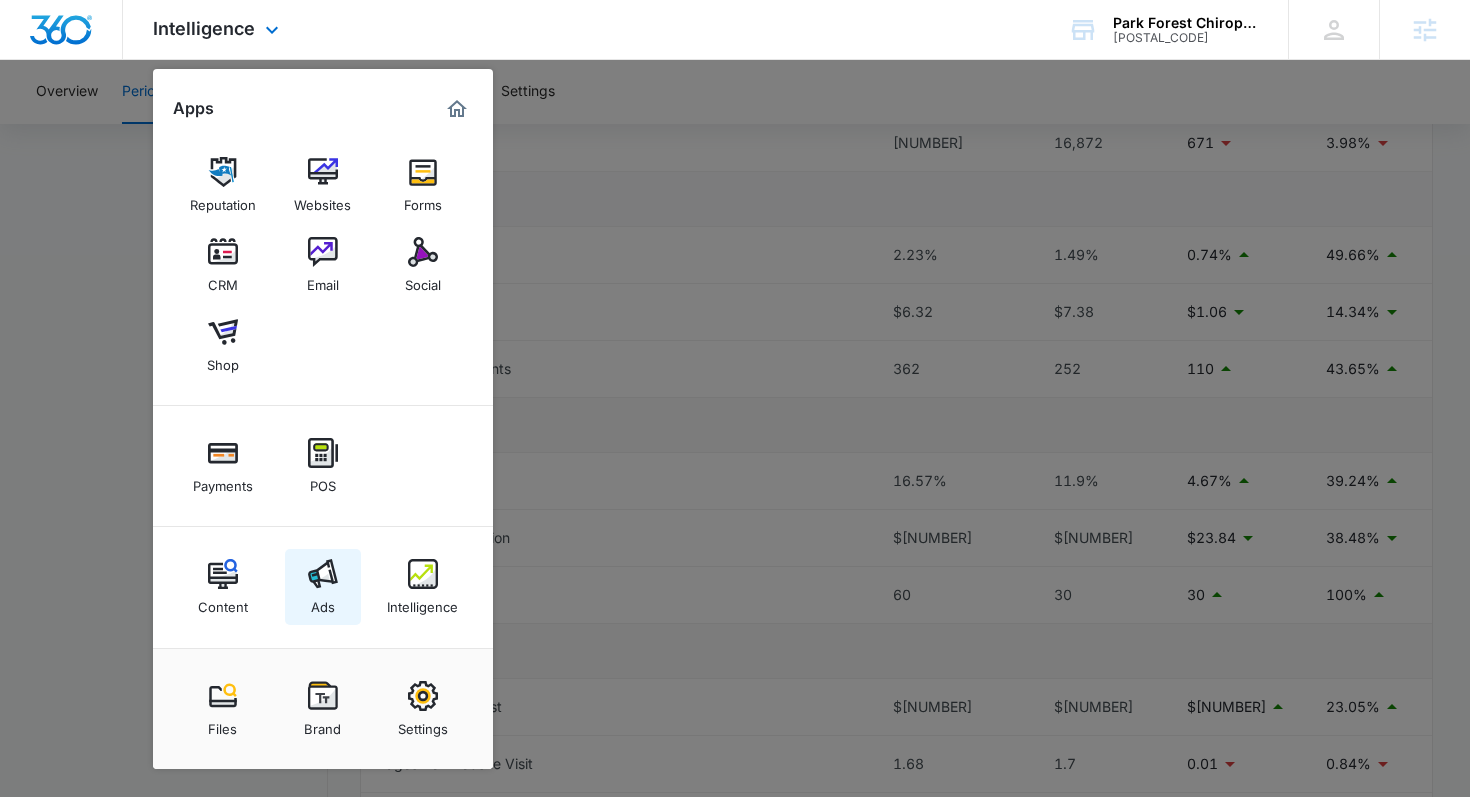 click on "Ads" at bounding box center (323, 587) 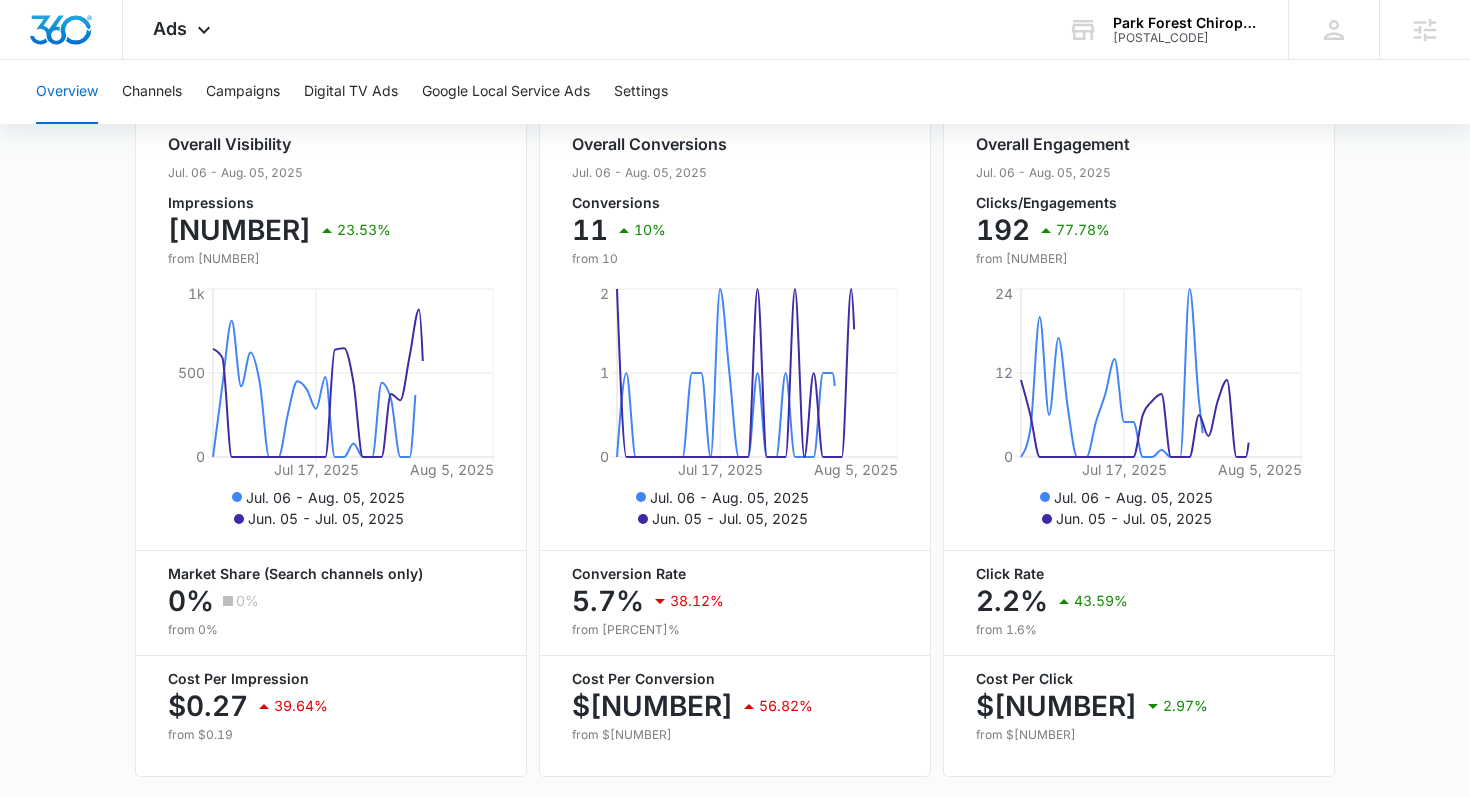 scroll, scrollTop: 827, scrollLeft: 0, axis: vertical 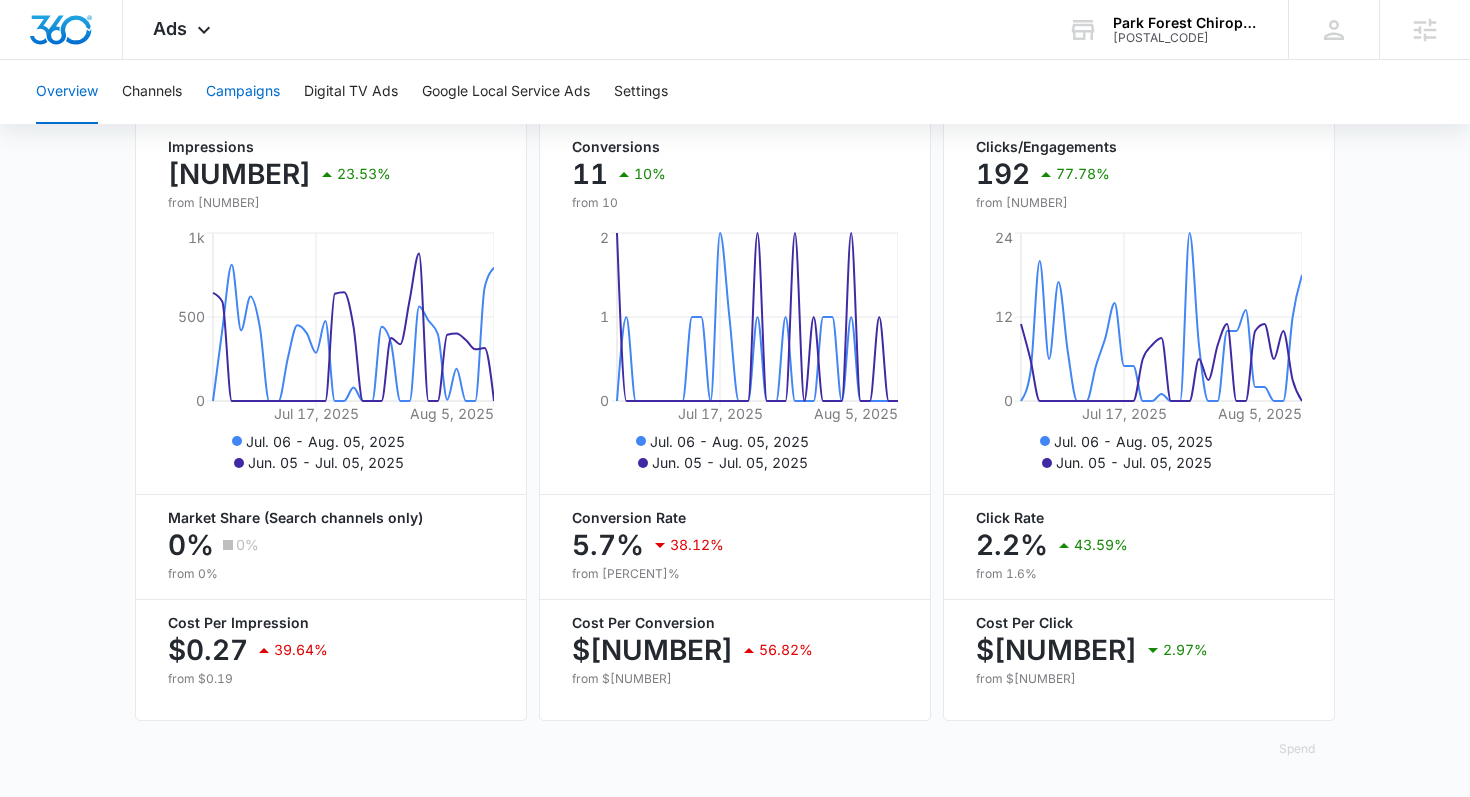 click on "Campaigns" at bounding box center [243, 92] 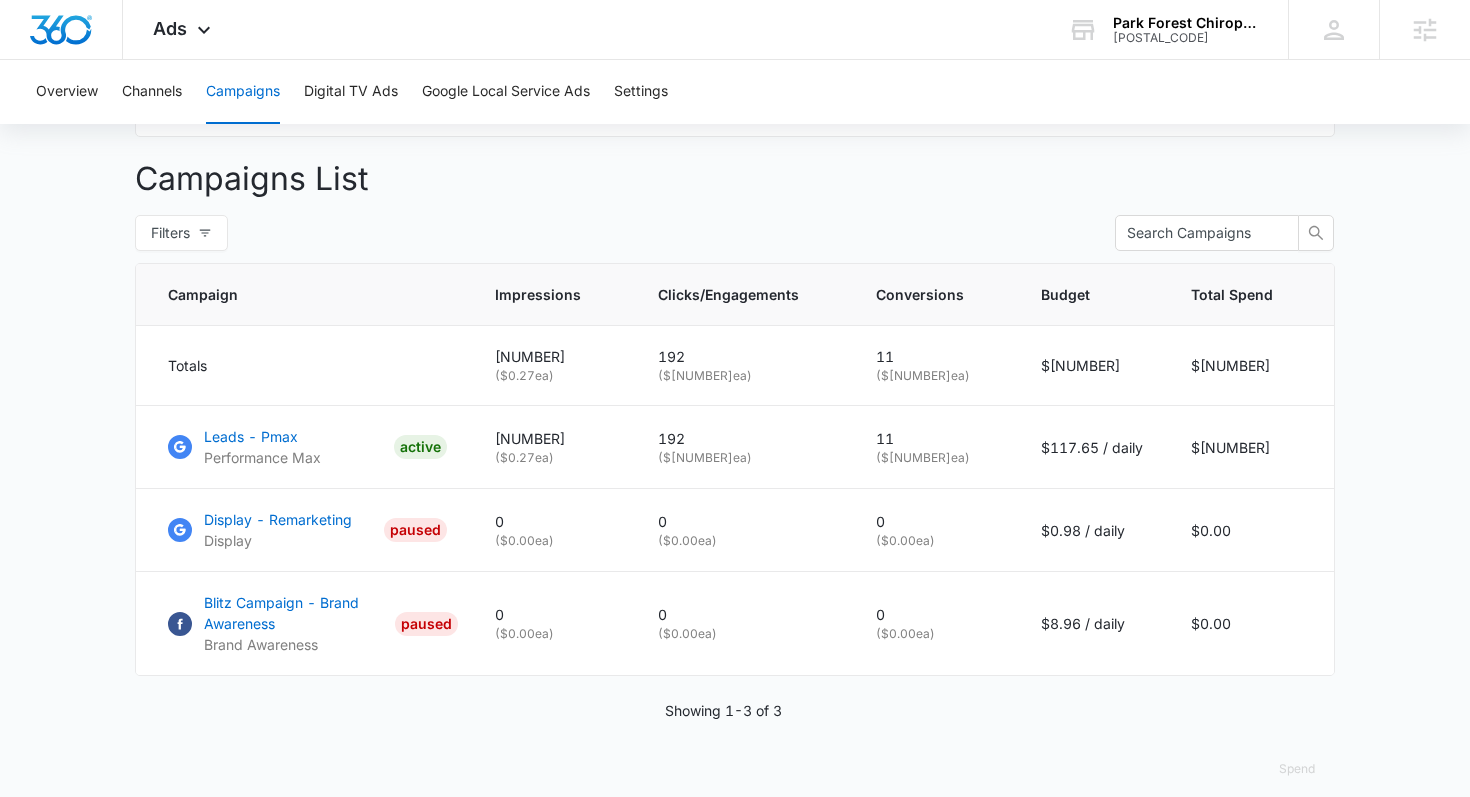 scroll, scrollTop: 733, scrollLeft: 0, axis: vertical 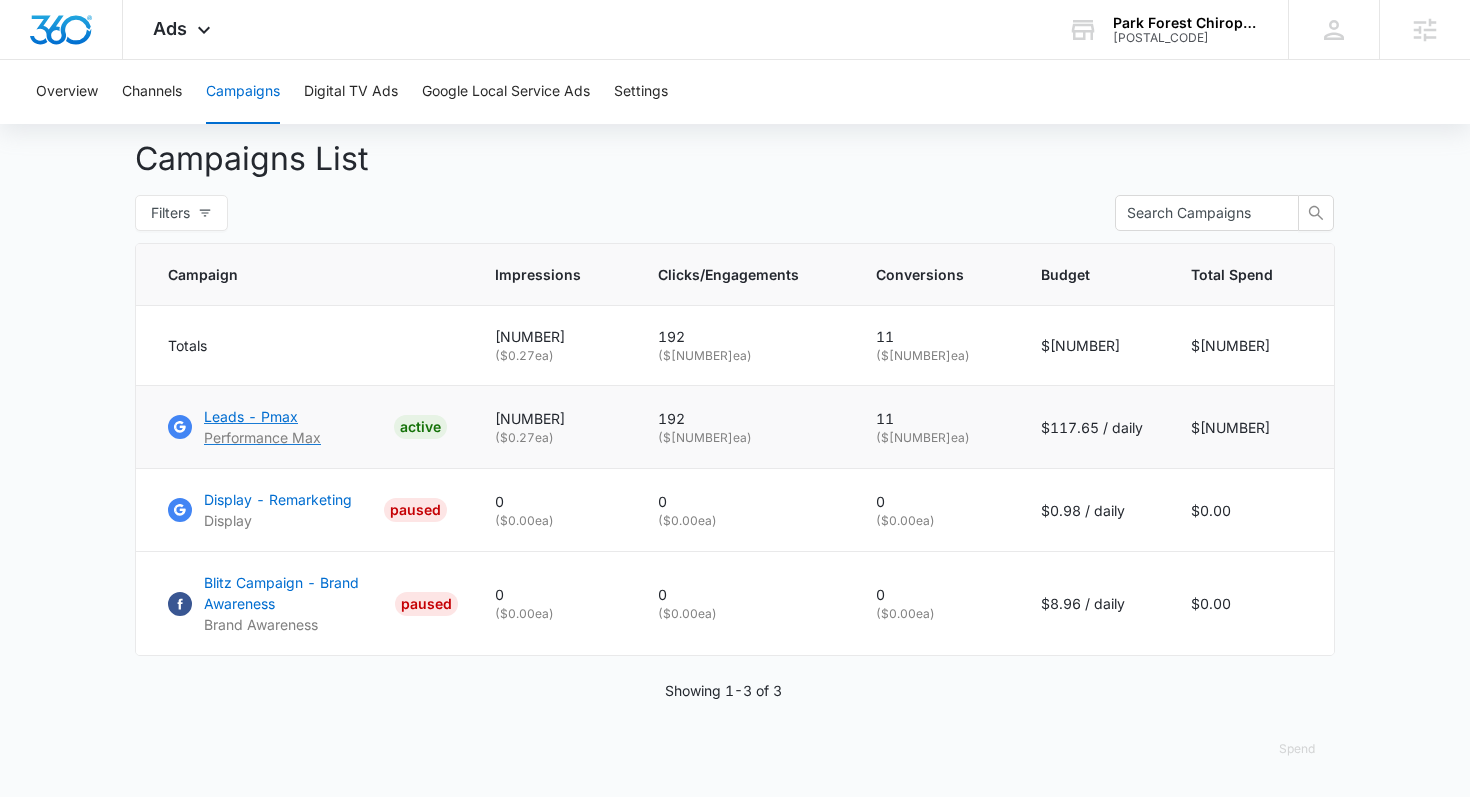 click on "Leads - Pmax" at bounding box center [262, 416] 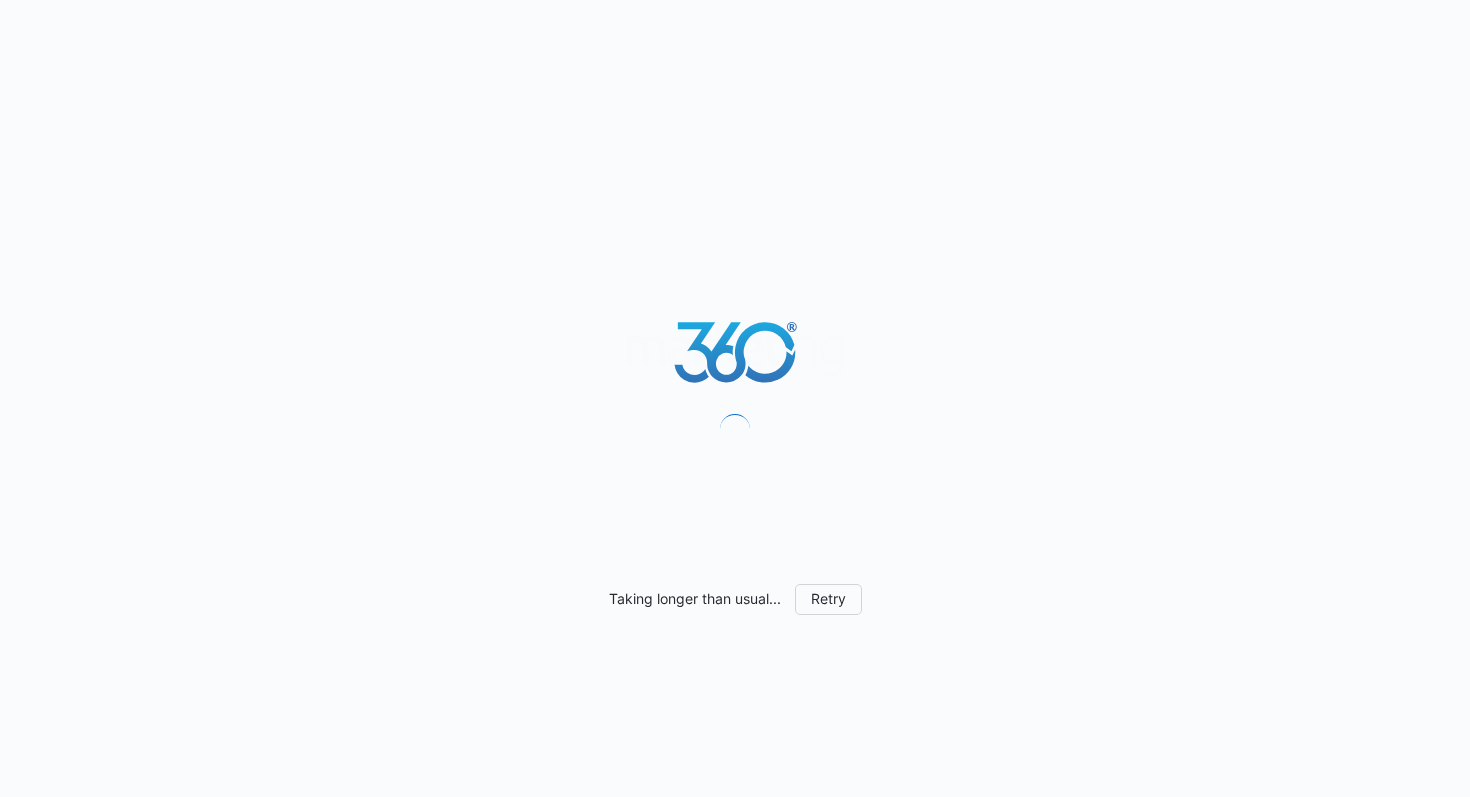 scroll, scrollTop: 0, scrollLeft: 0, axis: both 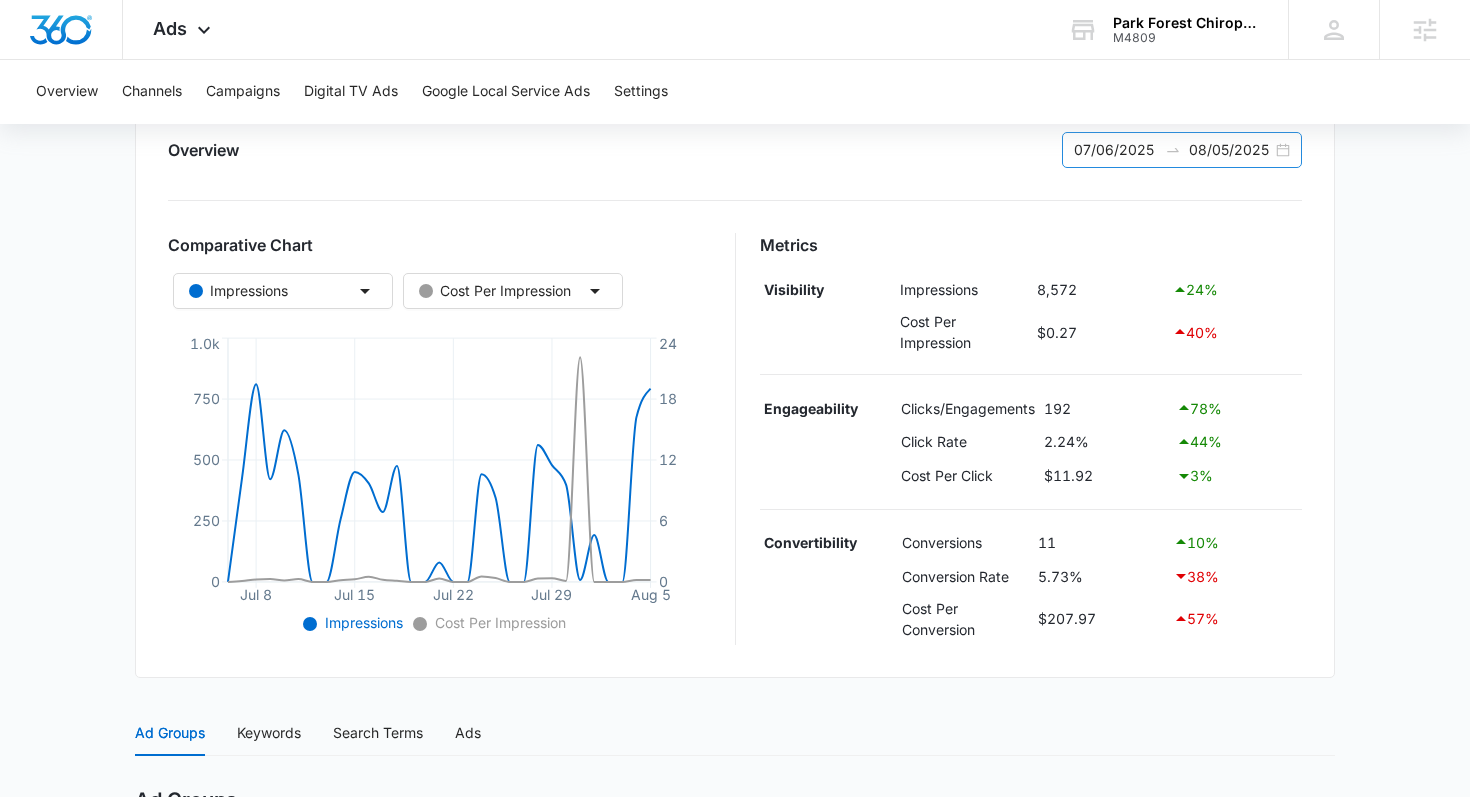 click on "08/05/2025" at bounding box center [1230, 150] 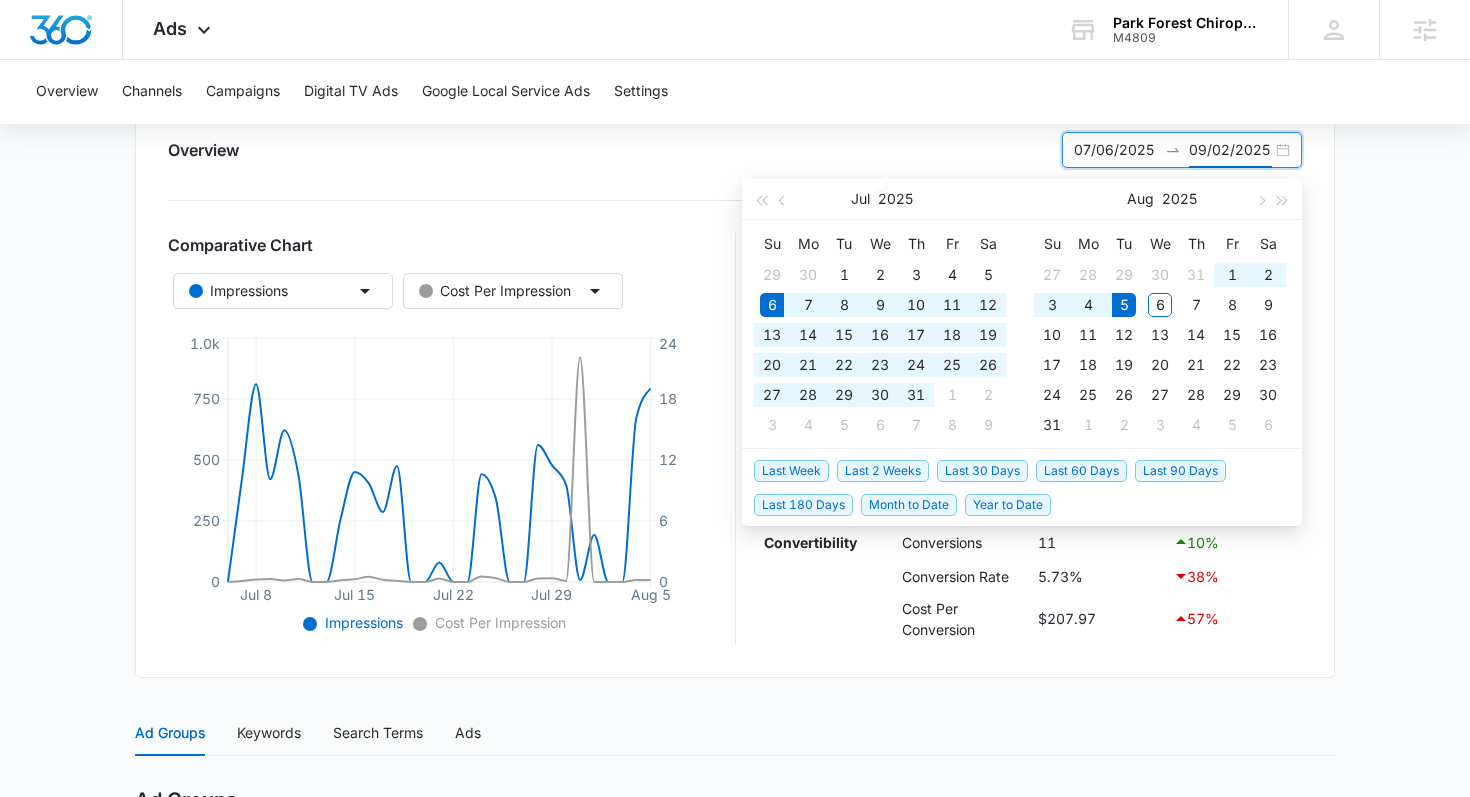 type on "08/05/2025" 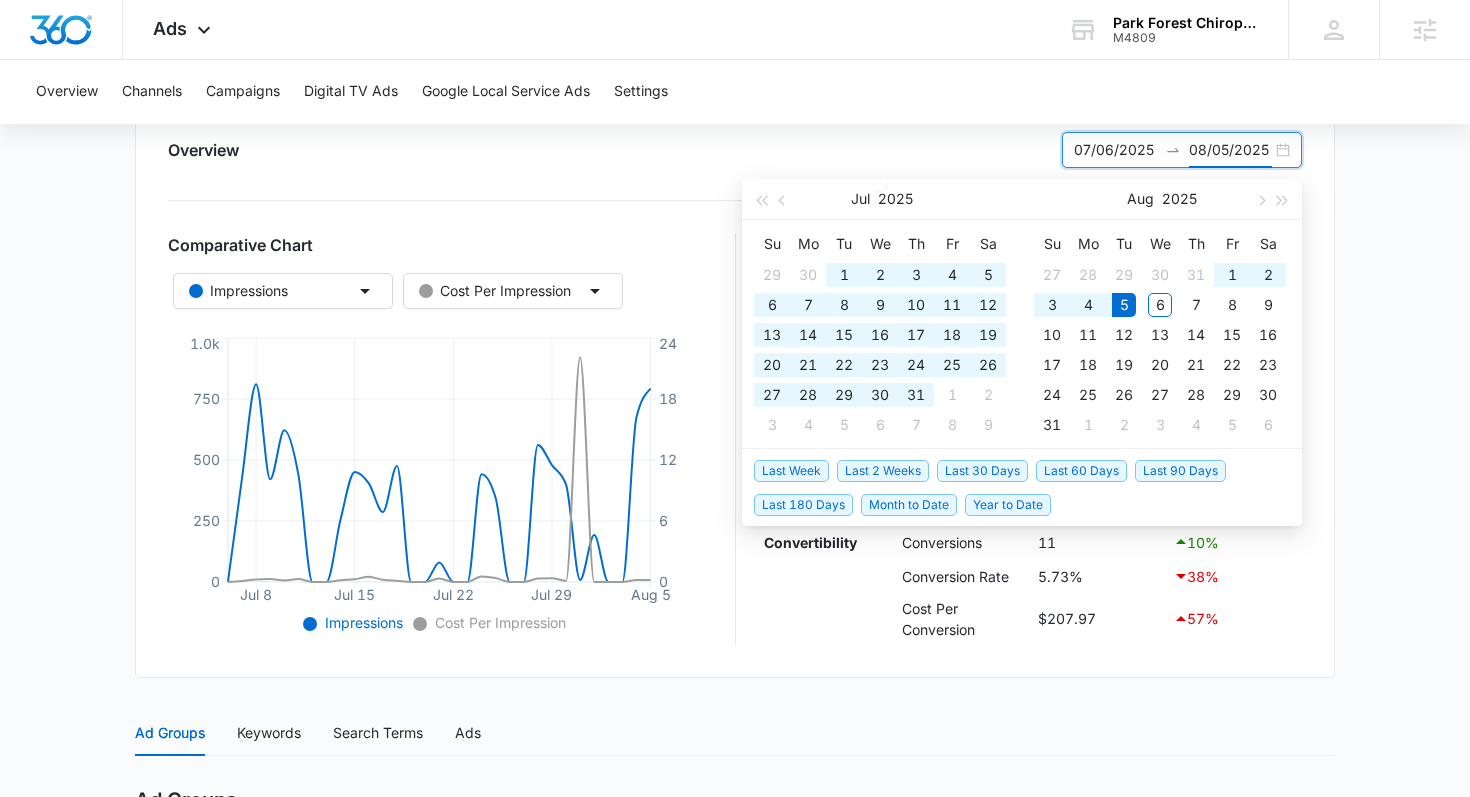 click on "Last 90 Days" at bounding box center (1180, 471) 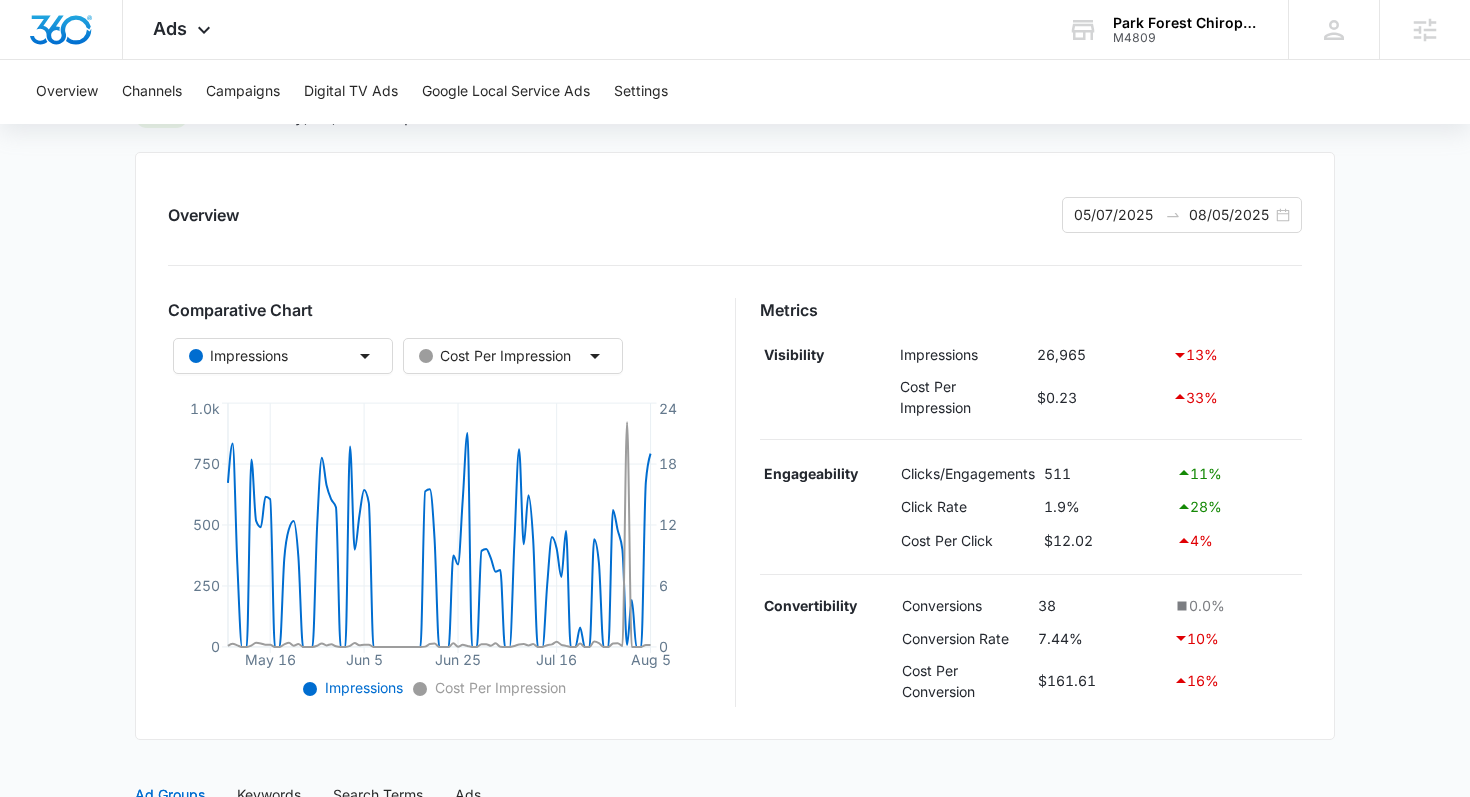 scroll, scrollTop: 0, scrollLeft: 0, axis: both 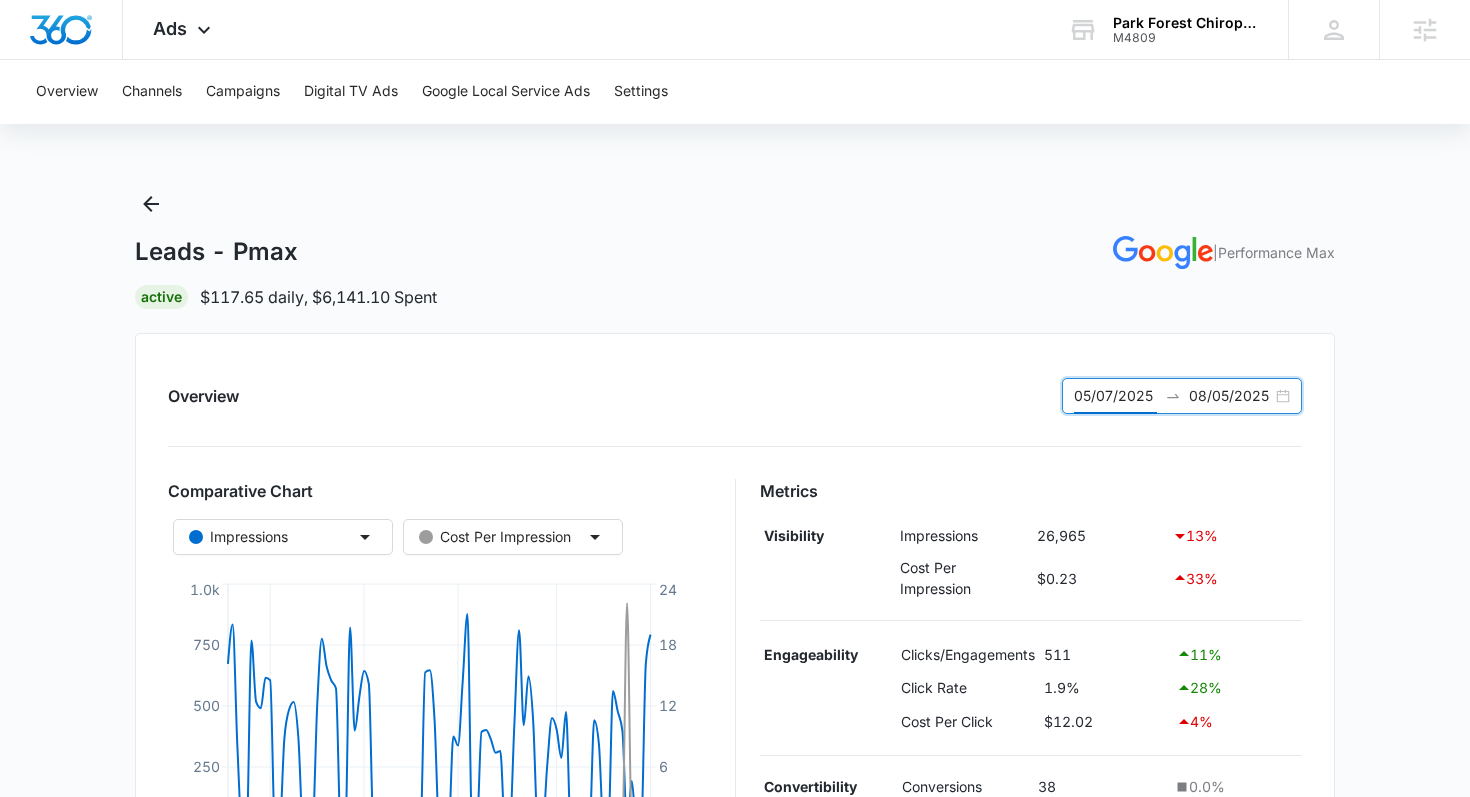 click on "05/07/2025" at bounding box center (1115, 396) 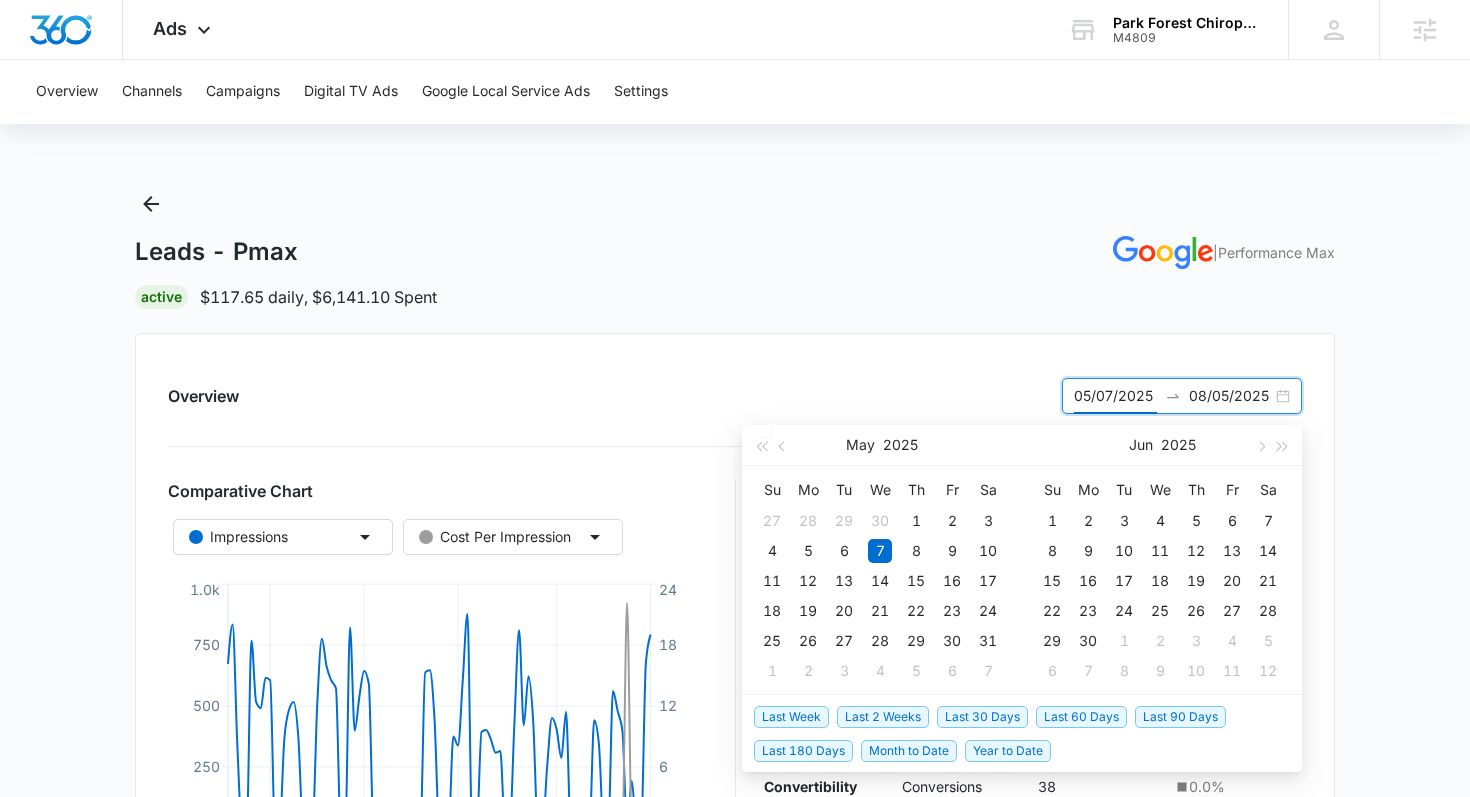 click on "Last 30 Days" at bounding box center [982, 717] 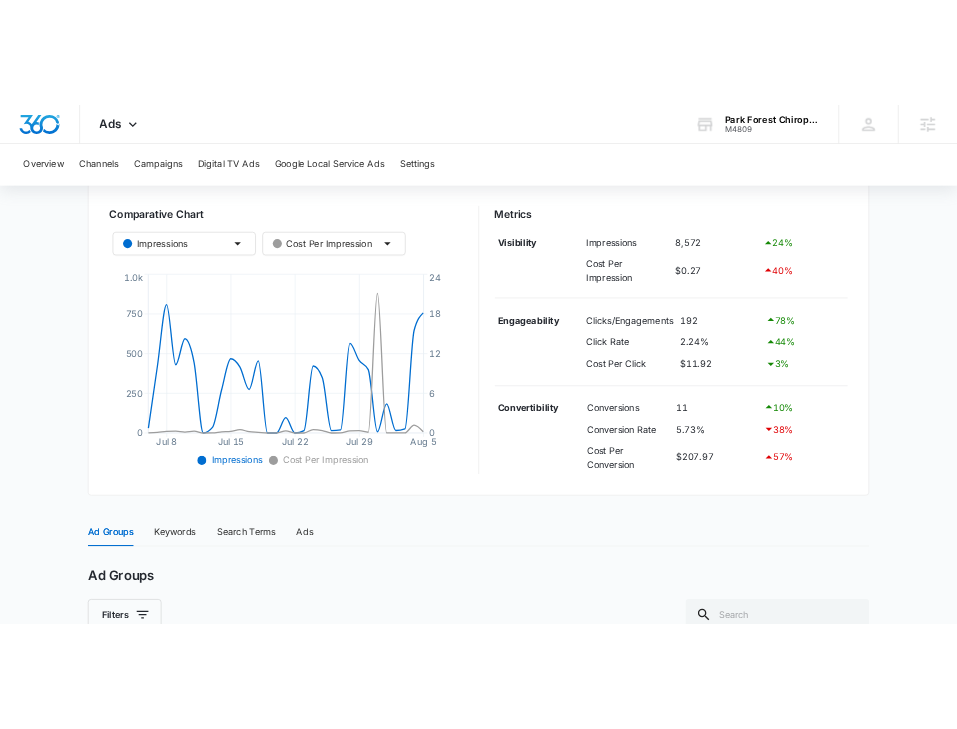 scroll, scrollTop: 313, scrollLeft: 0, axis: vertical 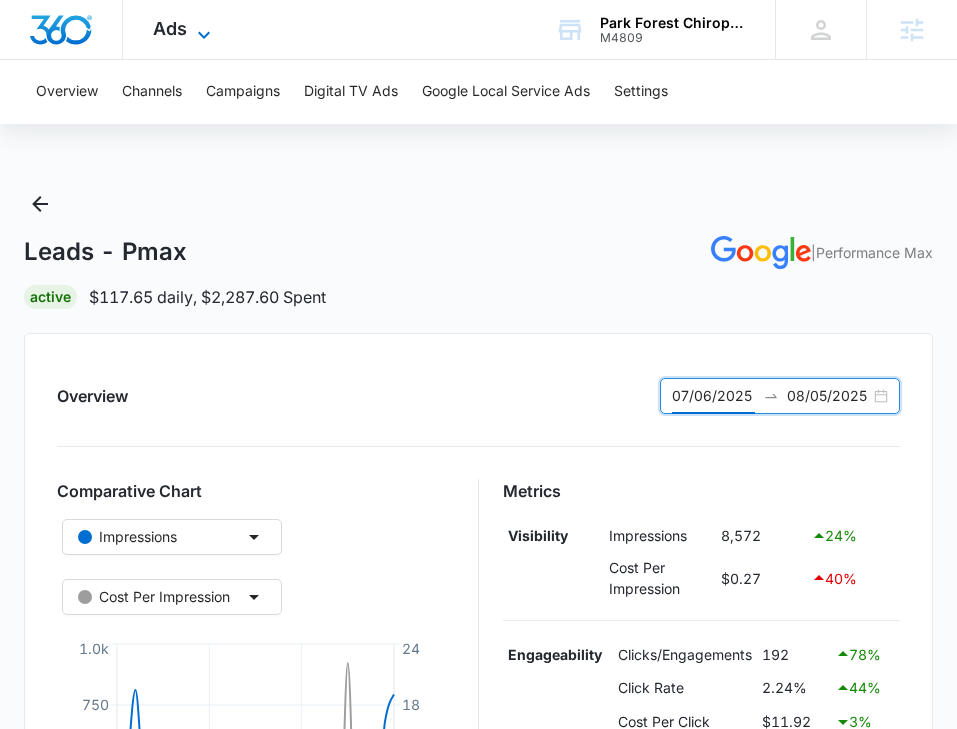 click on "Ads" at bounding box center [170, 28] 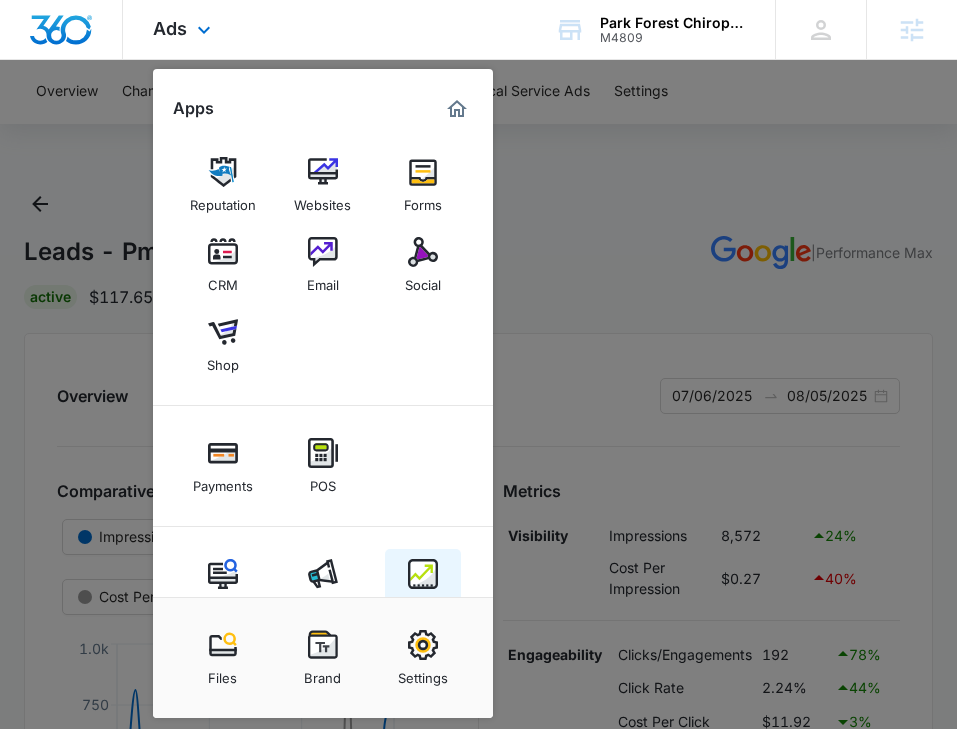 click at bounding box center (423, 574) 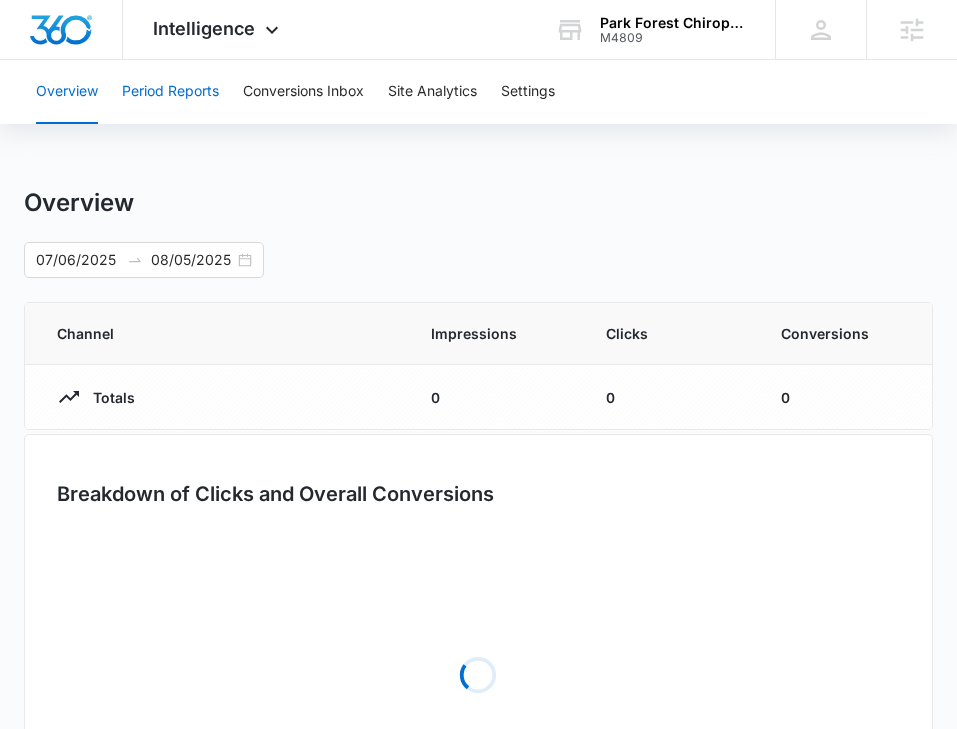 click on "Period Reports" at bounding box center (170, 92) 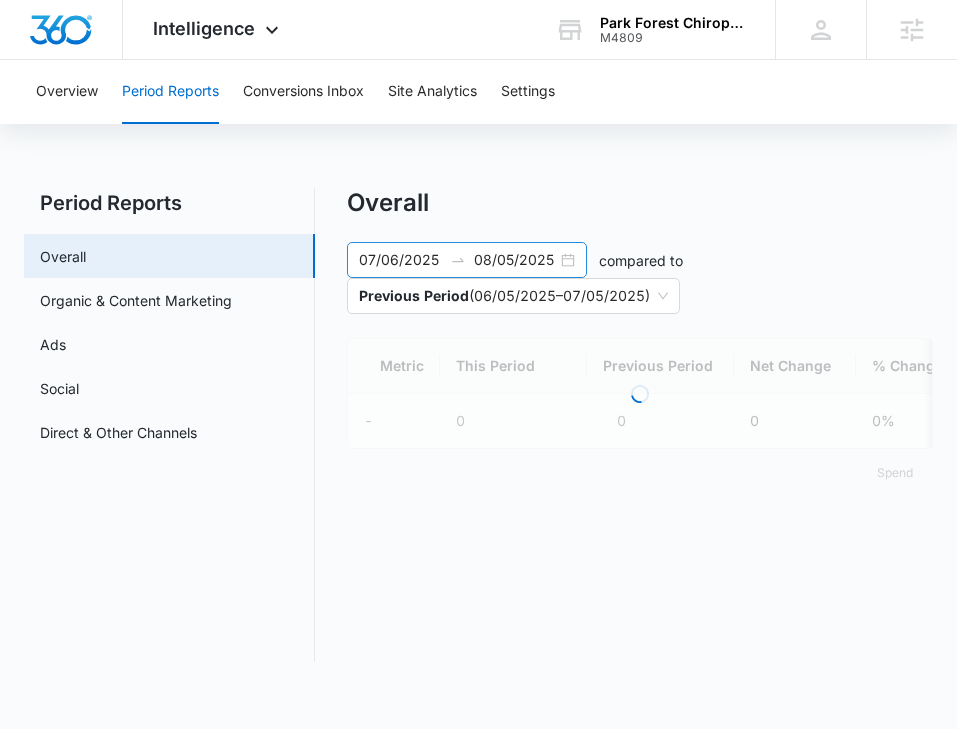 click on "08/05/2025" at bounding box center [515, 260] 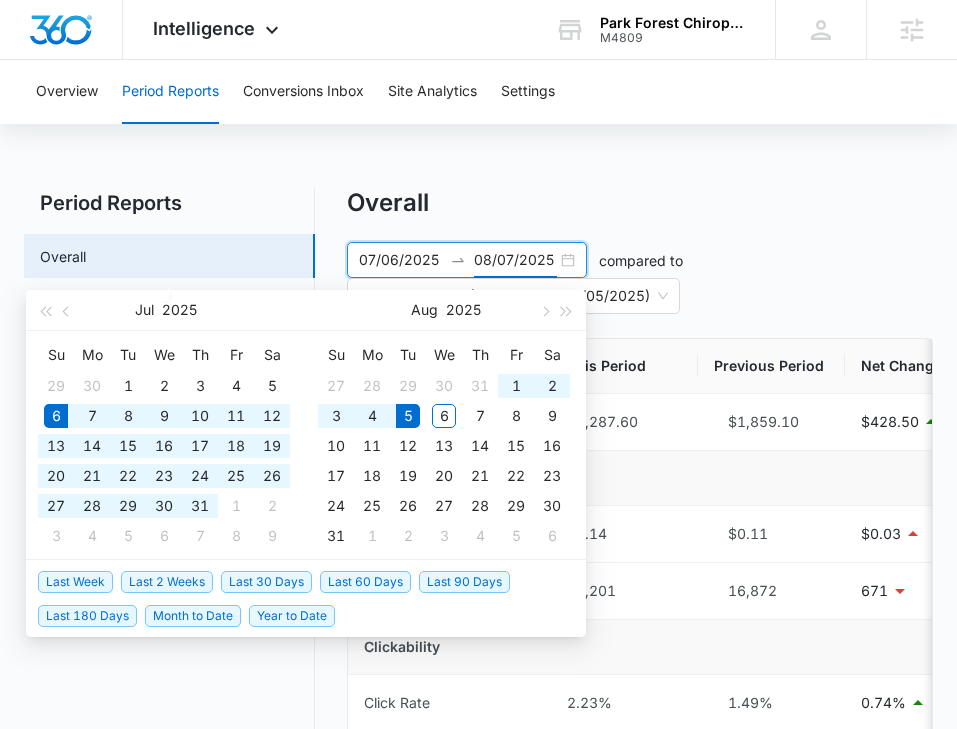 type on "08/05/2025" 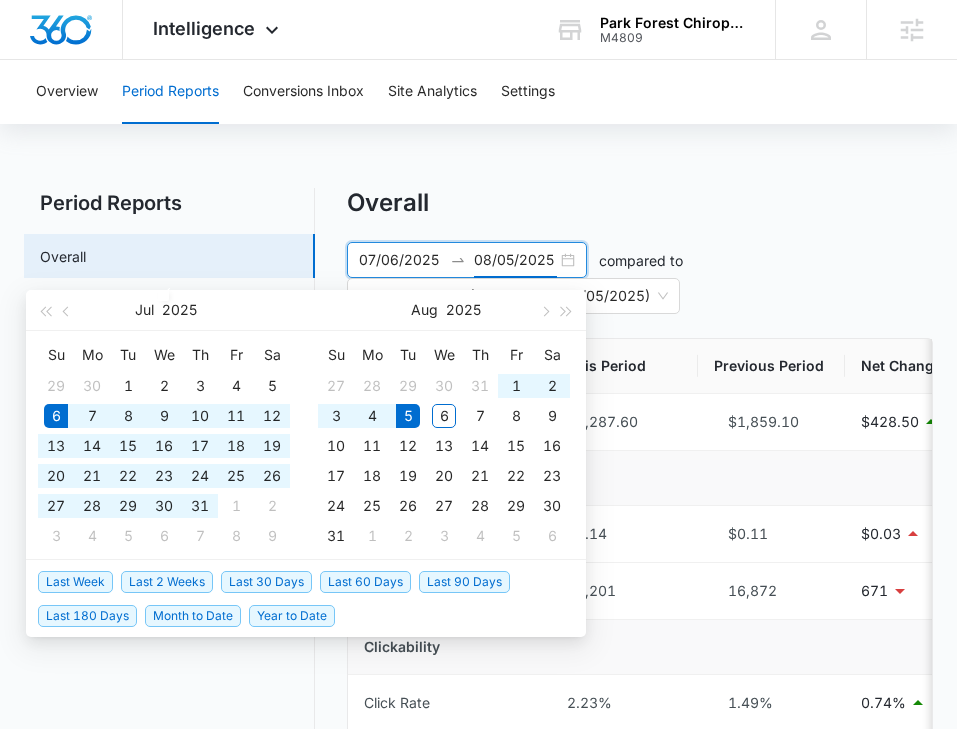 click on "Overview Period Reports Conversions Inbox Site Analytics Settings Period Reports Overall Organic & Content Marketing Ads Social Direct & Other Channels Overall 07/06/2025 08/05/2025 compared to Previous Period  ( 06/05/2025  –  07/05/2025 ) Metric This Period Previous  Period Net Change % Change           Total Spend $2,287.60 $1,859.10 $428.50 23.05% Visibility Cost Per Impression $0.14 $0.11 $0.03 28.14% Impressions 16,201 16,872 671 3.98% Clickability Click Rate 2.23% 1.49% 0.74% 49.66% Cost Per Click $6.32 $7.38 $1.06 14.34% Clicks/Engagements 362 252 110 43.65% Convertibility Conversion Rate 16.57% 11.9% 4.67% 39.24% Cost Per Conversion $38.13 $61.97 $23.84 38.48% Conversions 60 30 30 100% Other Average Daily Cost $73.79 $59.97 $13.82 23.05% Pages Per Website Visit 1.68 1.7 0.01 0.84% Average Time On Website 0m 43s 0m 36s 0m 6s 17.7% Website Bounce Rate 63.46% 63.64% 0.18% 0.28% % New Website Visits 60.58% 65.66% 5.08% 7.74% New Website Visits 126 130 4 3.08% Website Visits 208 198 10 5.05% % ROI" at bounding box center [478, 924] 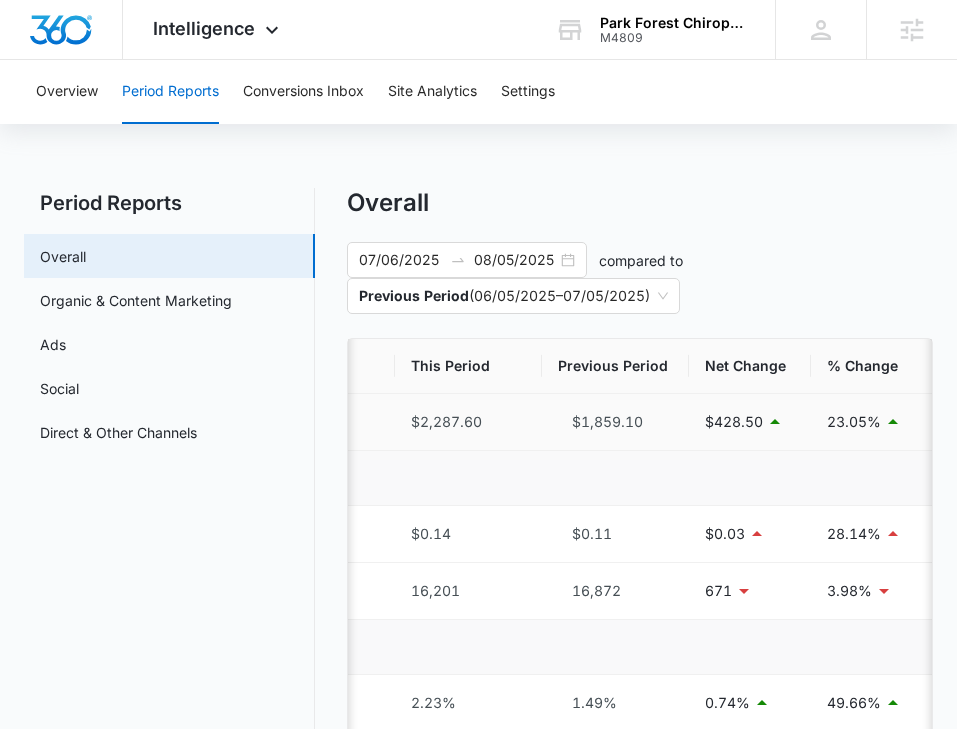 scroll, scrollTop: 0, scrollLeft: 0, axis: both 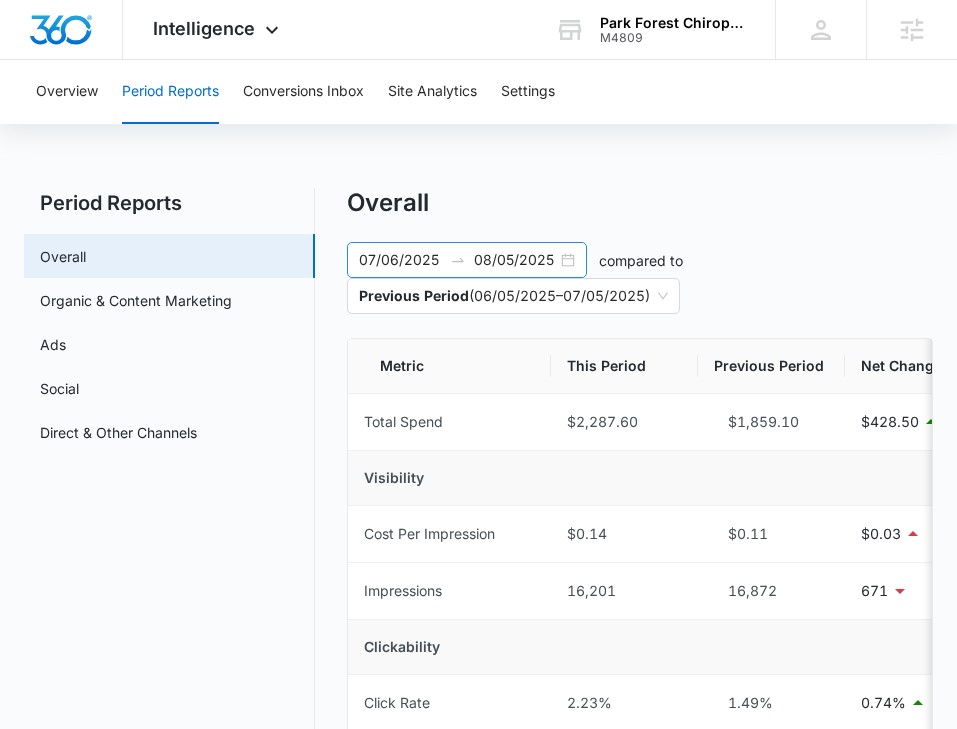 click on "07/06/2025" at bounding box center [400, 260] 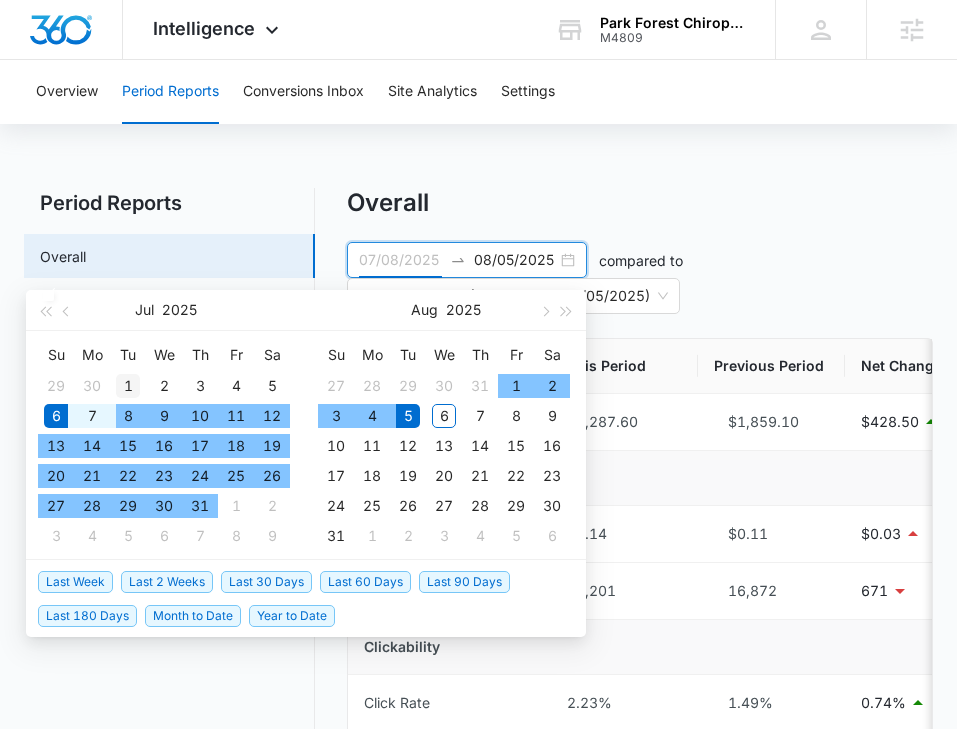 type on "07/01/2025" 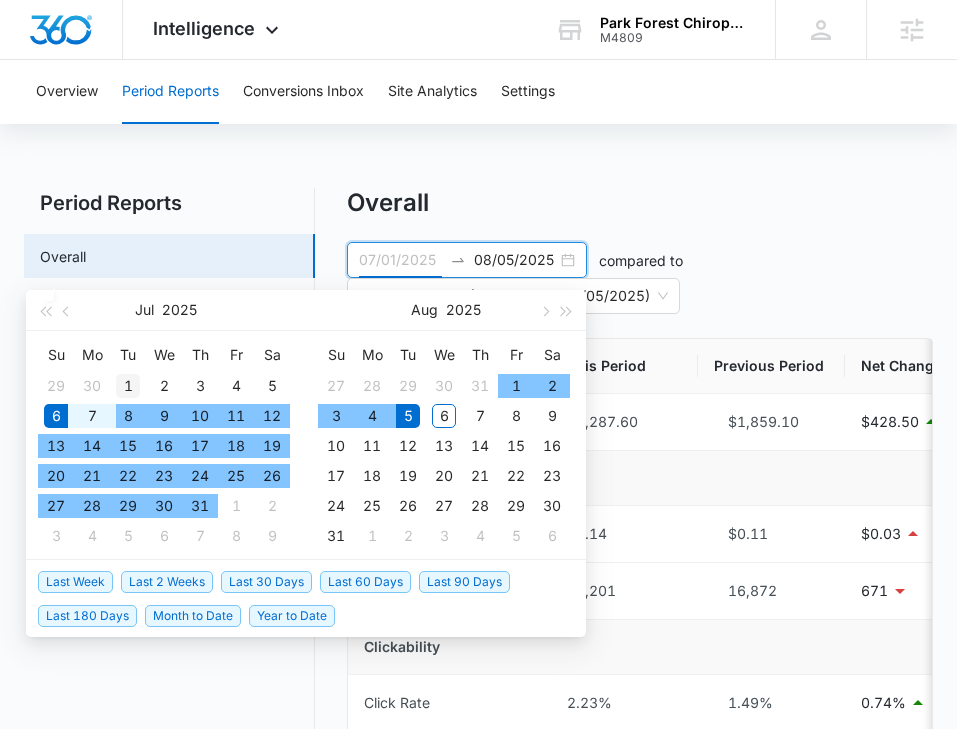 click on "1" at bounding box center (128, 386) 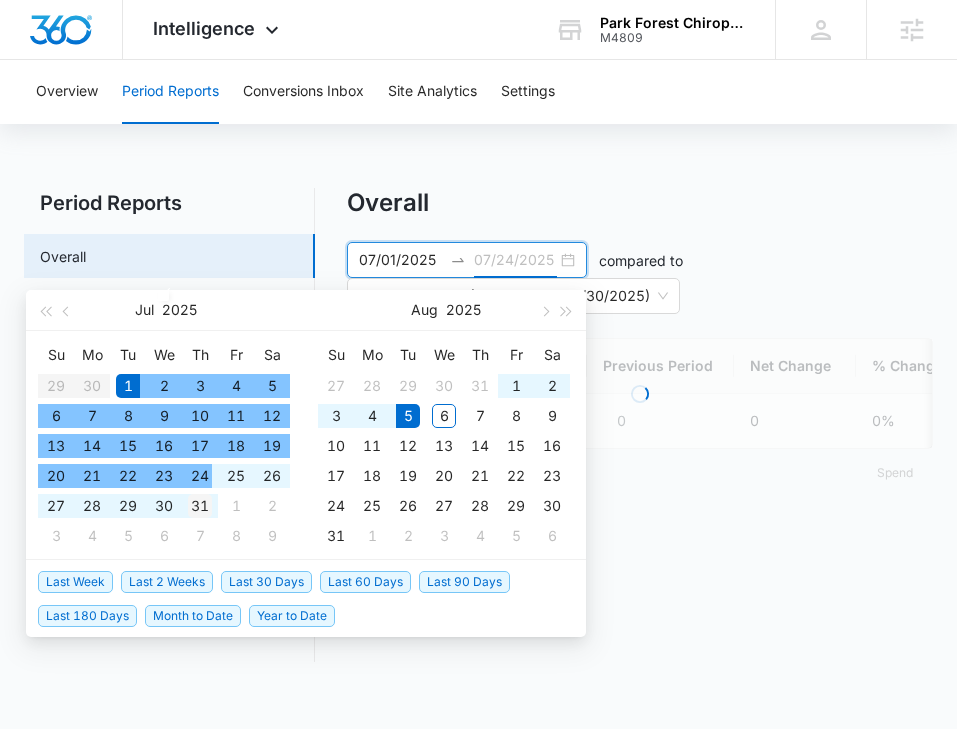 type on "07/31/2025" 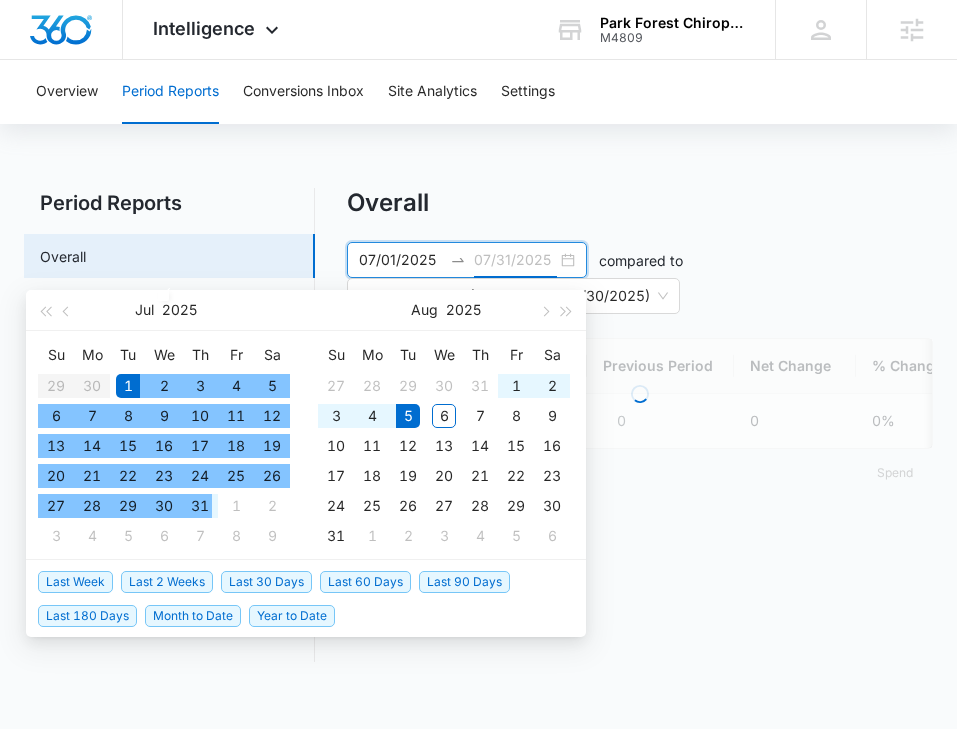 click on "31" at bounding box center (200, 506) 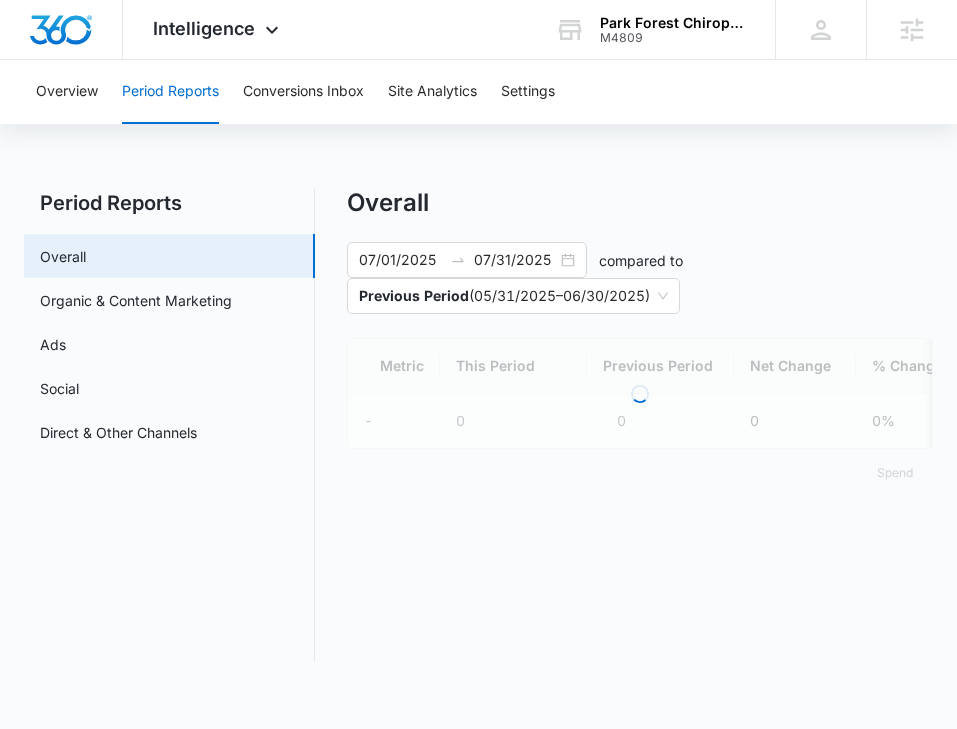 click on "Overview Period Reports Conversions Inbox Site Analytics Settings Period Reports Overall Organic & Content Marketing Ads Social Direct & Other Channels Overall 07/01/2025 07/31/2025 compared to Previous Period  ( 05/31/2025  –  06/30/2025 ) Loading Metric This Period Previous  Period Net Change % Change           - 0 0 0 0% Spend Jul 2025 Su Mo Tu We Th Fr Sa 29 30 1 2 3 4 5 6 7 8 9 10 11 12 13 14 15 16 17 18 19 20 21 22 23 24 25 26 27 28 29 30 31 1 2 3 4 5 6 7 8 9 Aug 2025 Su Mo Tu We Th Fr Sa 27 28 29 30 31 1 2 3 4 5 6 7 8 9 10 11 12 13 14 15 16 17 18 19 20 21 22 23 24 25 26 27 28 29 30 31 1 2 3 4 5 6 Last  Week Last 2 Weeks Last 30 Days Last 60 Days Last 90 Days Last 180 Days Month to Date Year to Date" at bounding box center [478, 373] 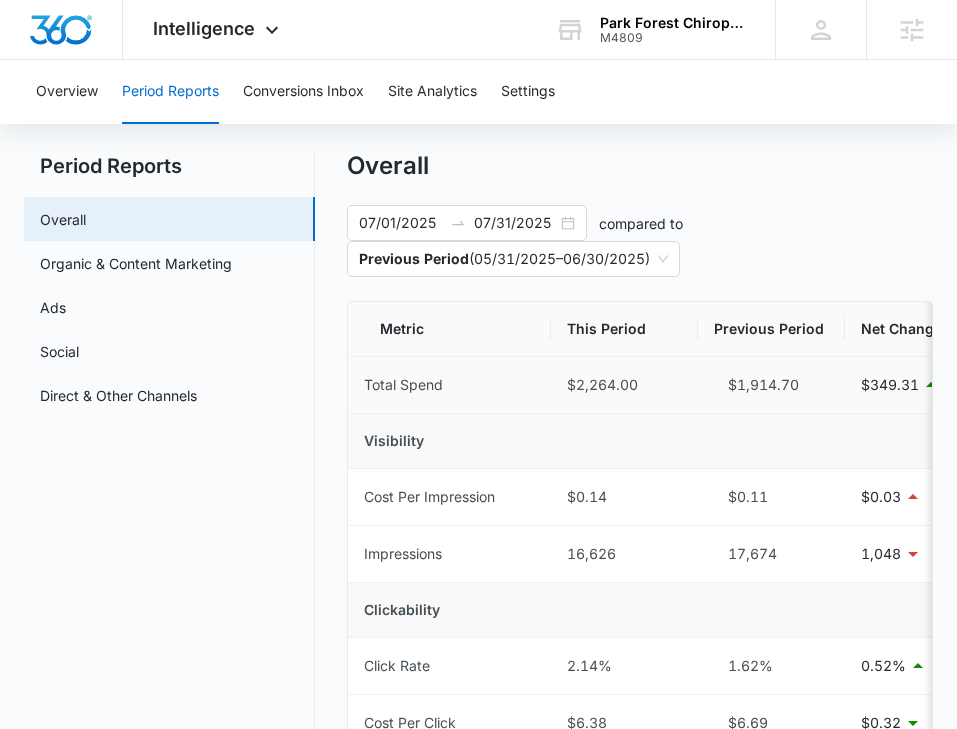 scroll, scrollTop: 43, scrollLeft: 0, axis: vertical 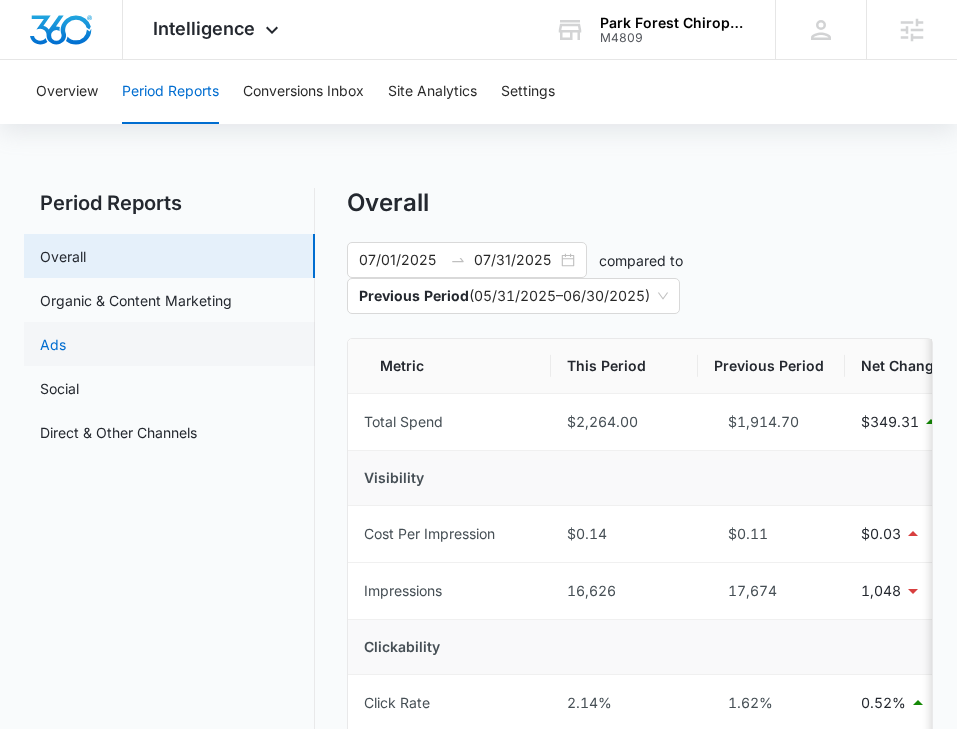 click on "Ads" at bounding box center (53, 344) 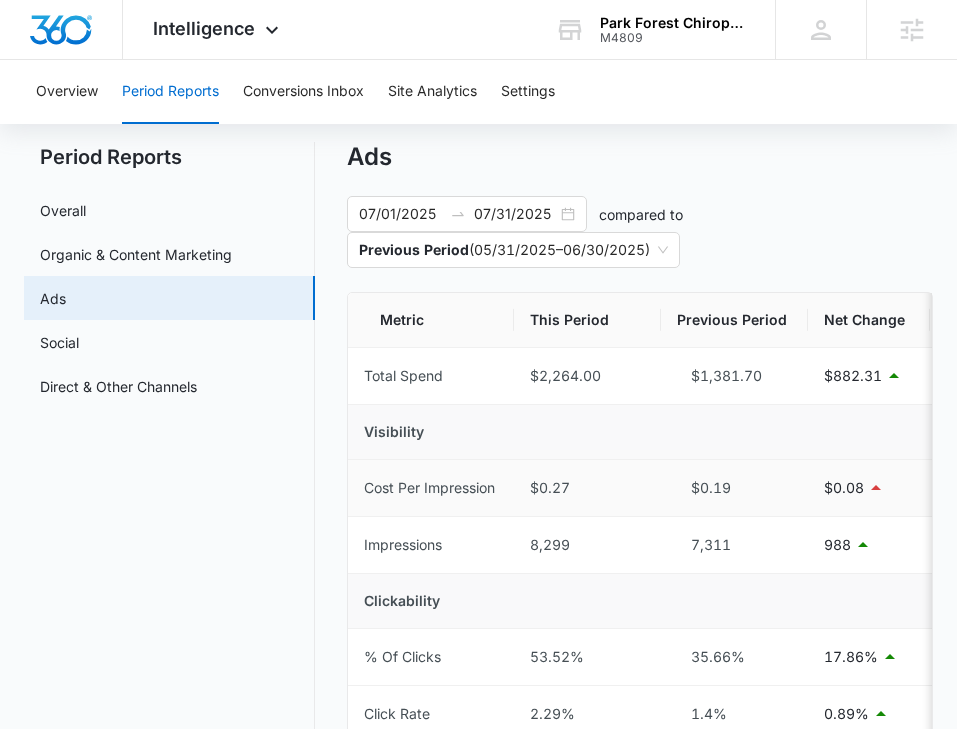 scroll, scrollTop: 41, scrollLeft: 0, axis: vertical 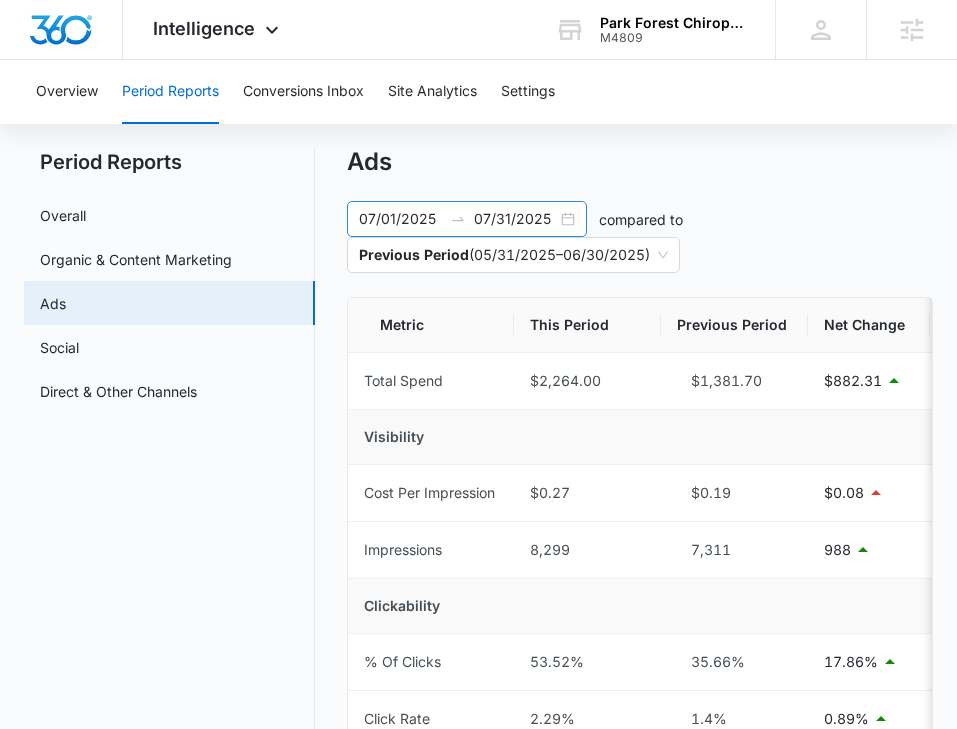 click on "07/31/2025" at bounding box center (515, 219) 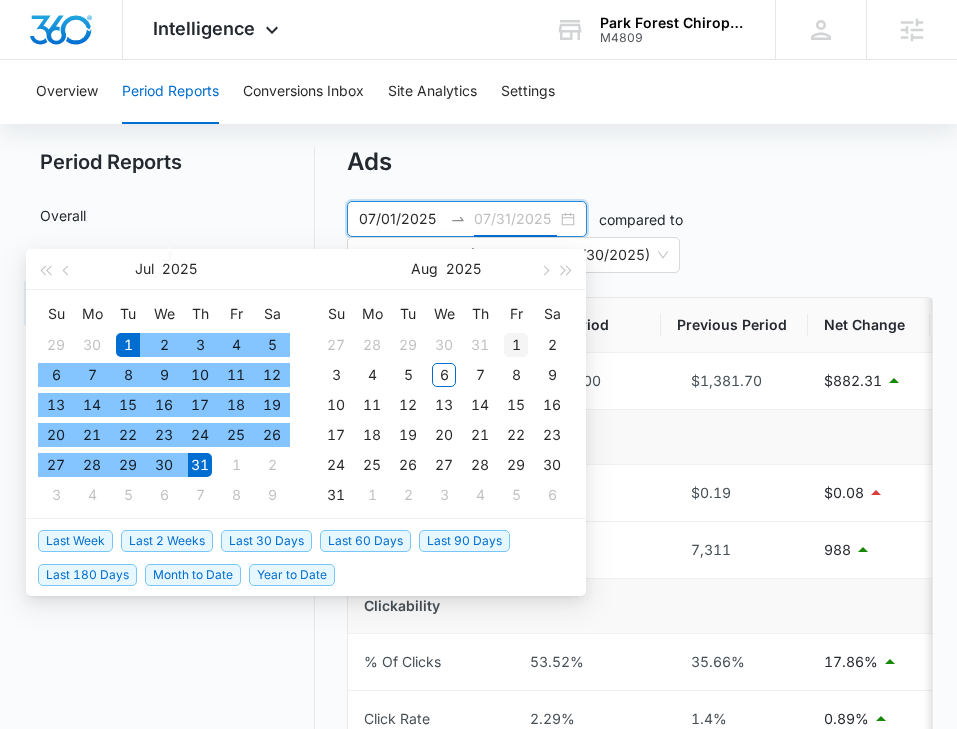 type on "08/01/2025" 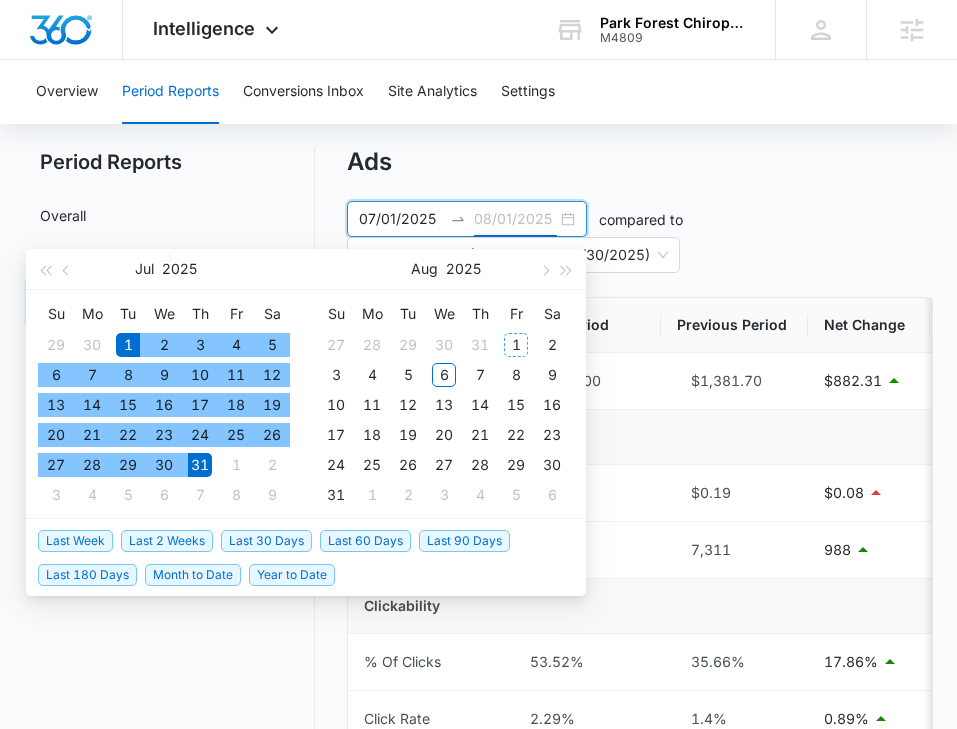 click on "1" at bounding box center [516, 345] 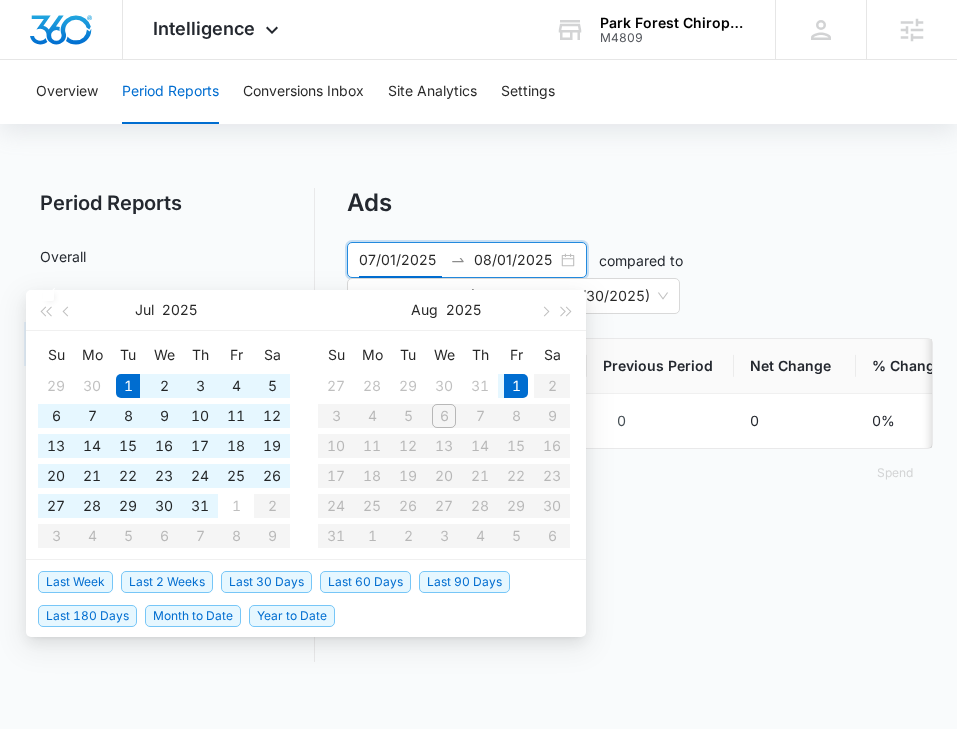 scroll, scrollTop: 0, scrollLeft: 0, axis: both 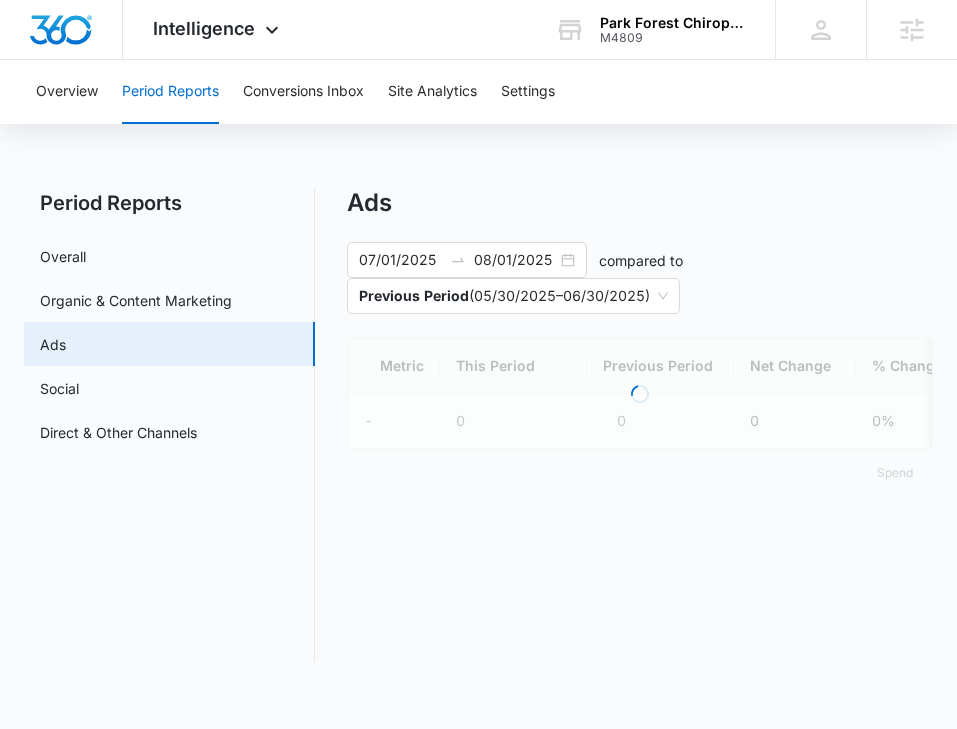 click on "Overview Period Reports Conversions Inbox Site Analytics Settings Period Reports Overall Organic & Content Marketing Ads Social Direct & Other Channels Ads 07/01/2025 08/01/2025 compared to Previous Period  ( 05/30/2025  –  06/30/2025 ) Loading Metric This Period Previous  Period Net Change % Change           - 0 0 0 0% Spend Jul 2025 Su Mo Tu We Th Fr Sa 29 30 1 2 3 4 5 6 7 8 9 10 11 12 13 14 15 16 17 18 19 20 21 22 23 24 25 26 27 28 29 30 31 1 2 3 4 5 6 7 8 9 Aug 2025 Su Mo Tu We Th Fr Sa 27 28 29 30 31 1 2 3 4 5 6 7 8 9 10 11 12 13 14 15 16 17 18 19 20 21 22 23 24 25 26 27 28 29 30 31 1 2 3 4 5 6 Last  Week Last 2 Weeks Last 30 Days Last 60 Days Last 90 Days Last 180 Days Month to Date Year to Date" at bounding box center [478, 373] 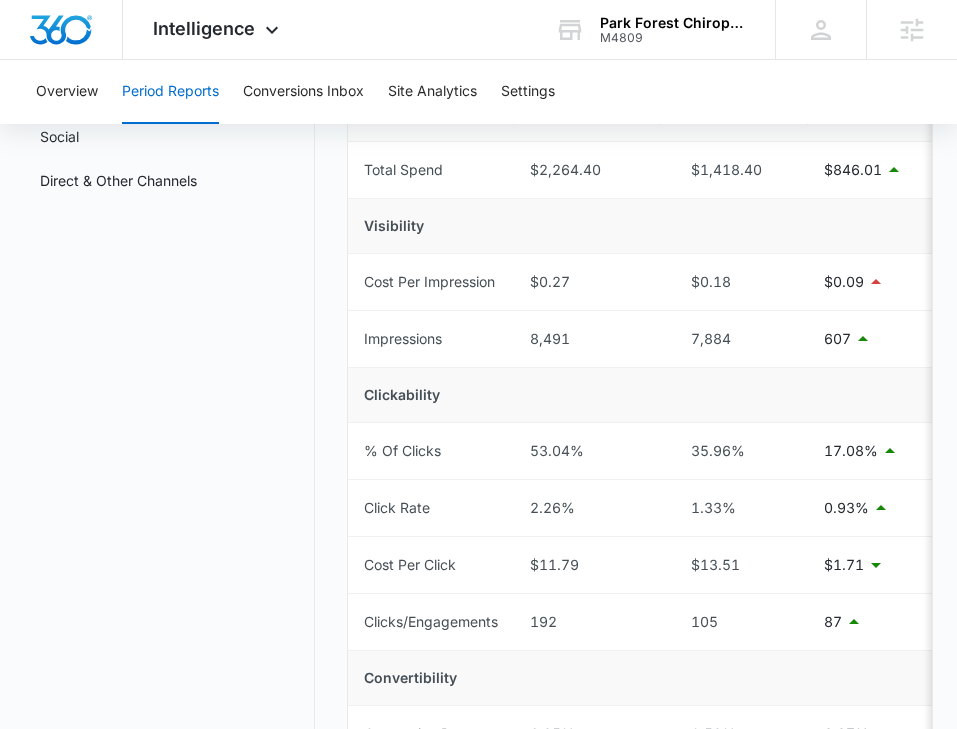 scroll, scrollTop: 253, scrollLeft: 0, axis: vertical 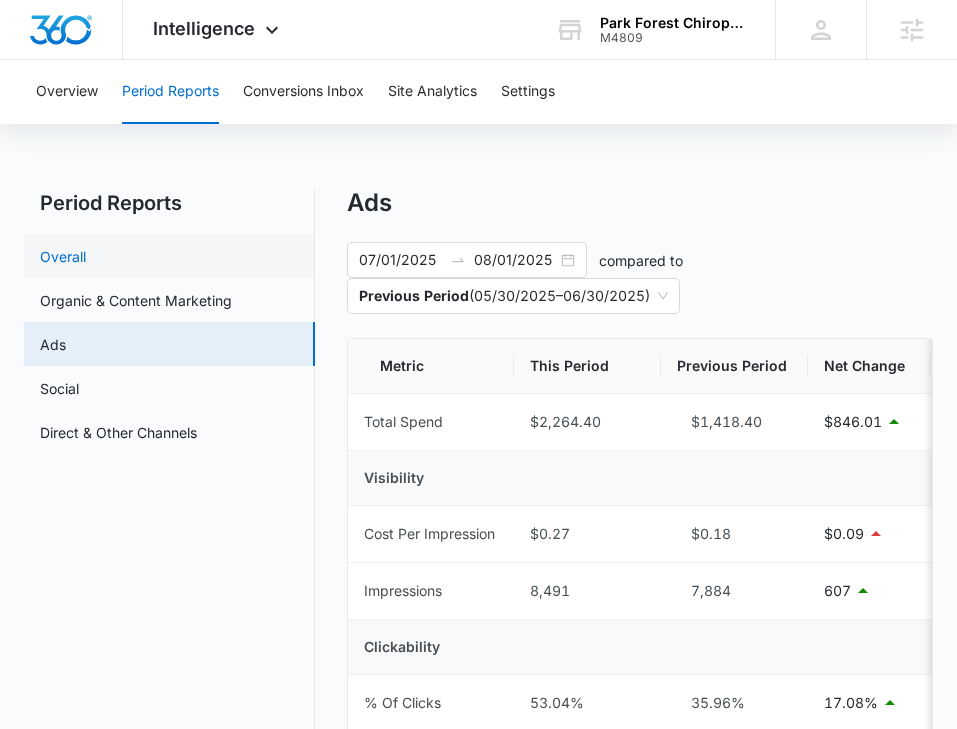 click on "Overall" at bounding box center (63, 256) 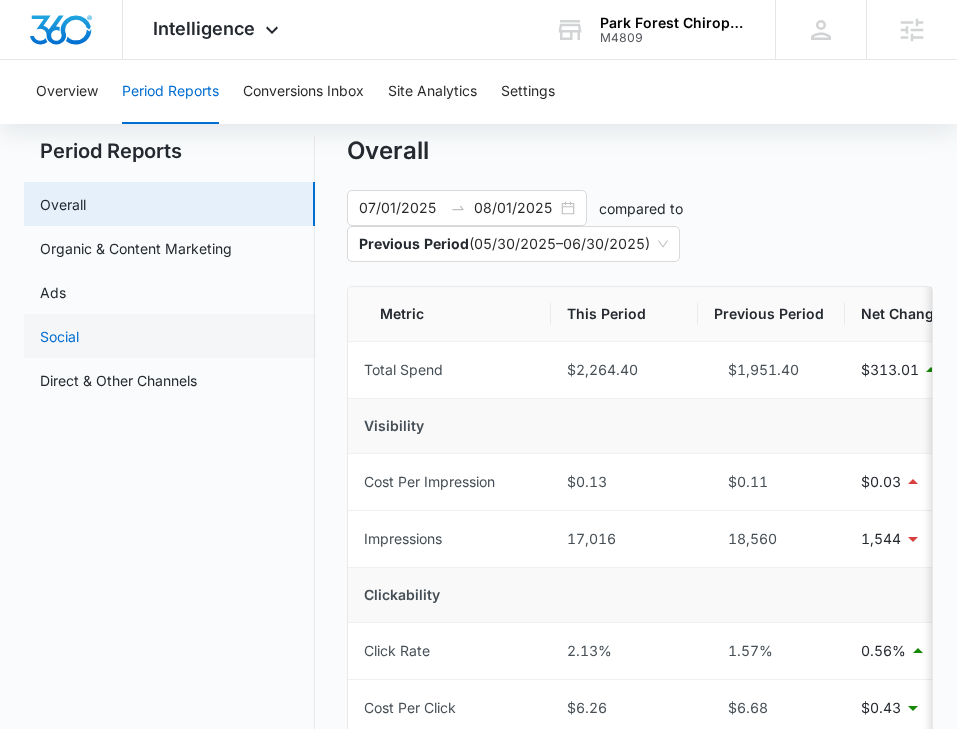 scroll, scrollTop: 0, scrollLeft: 0, axis: both 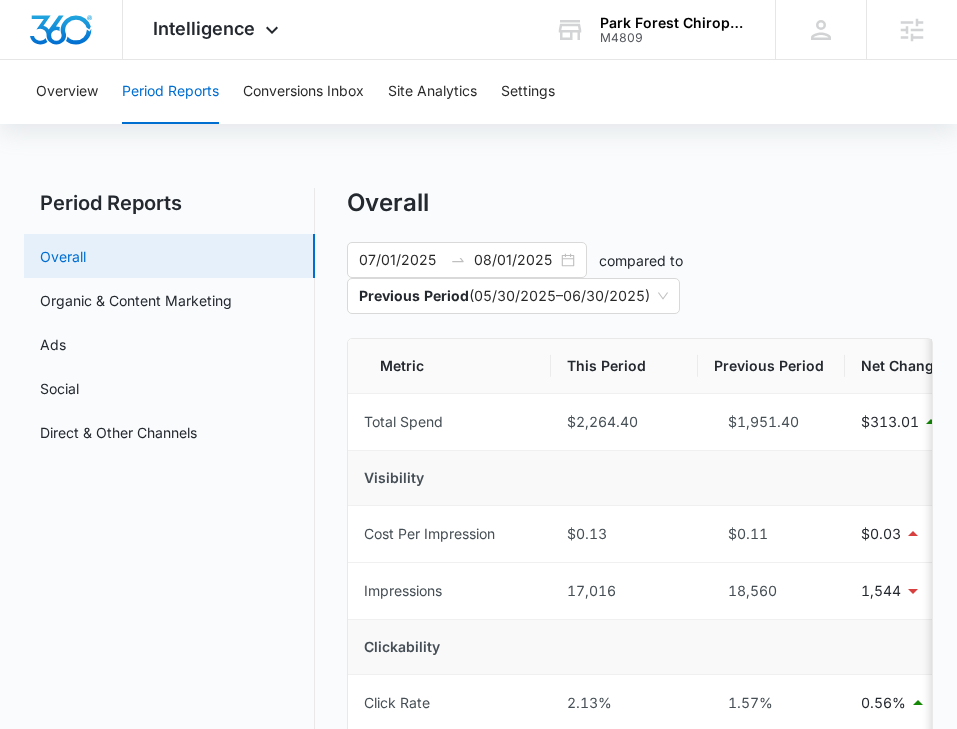 click on "Overall" at bounding box center (63, 256) 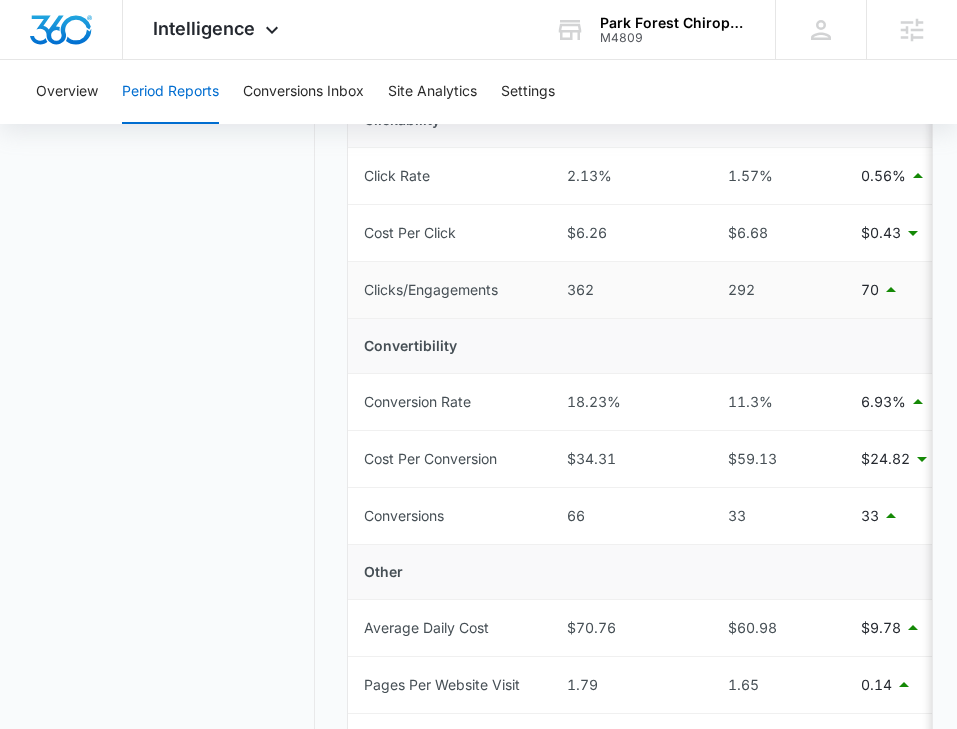 scroll, scrollTop: 547, scrollLeft: 0, axis: vertical 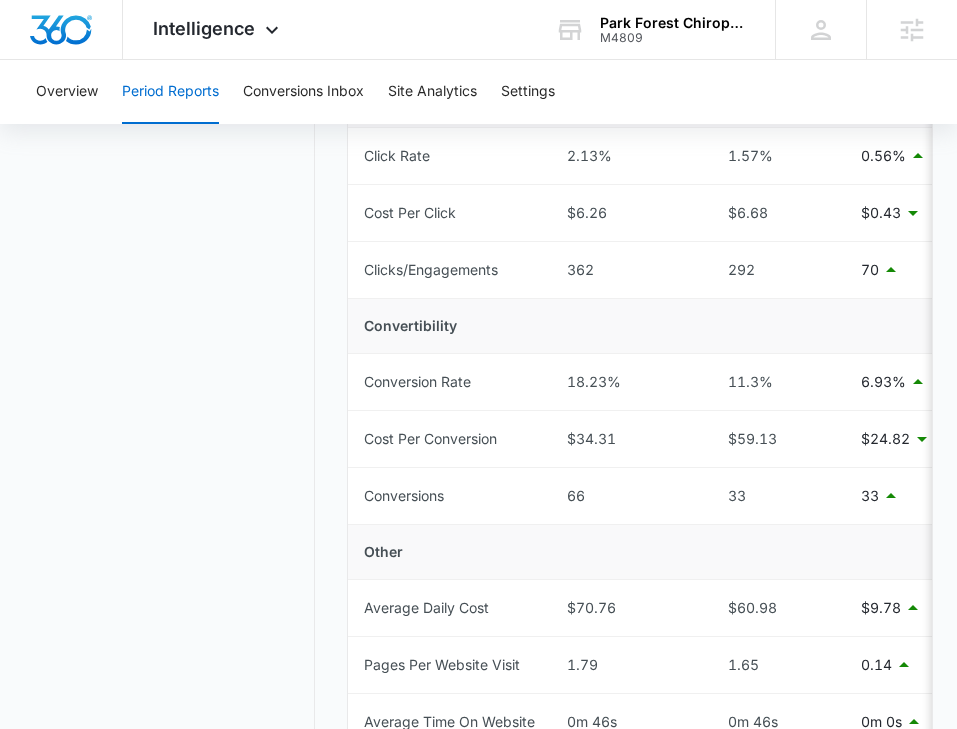 click on "Period Reports Overall Organic & Content Marketing Ads Social Direct & Other Channels Overall 07/01/2025 08/01/2025 compared to Previous Period  ( 05/30/2025  –  06/30/2025 ) Metric This Period Previous  Period Net Change % Change           Total Spend $2,264.40 $1,951.40 $313.01 16.04% Visibility Cost Per Impression $0.13 $0.11 $0.03 26.57% Impressions 17,016 18,560 1,544 8.32% Clickability Click Rate 2.13% 1.57% 0.56% 35.67% Cost Per Click $6.26 $6.68 $0.43 6.4% Clicks/Engagements 362 292 70 23.97% Convertibility Conversion Rate 18.23% 11.3% 6.93% 61.33% Cost Per Conversion $34.31 $59.13 $24.82 41.98% Conversions 66 33 33 100% Other Average Daily Cost $70.76 $60.98 $9.78 16.04% Pages Per Website Visit 1.79 1.65 0.14 8.75% Average Time On Website 0m 46s 0m 46s 0m 0s 1.85% Website Bounce Rate 62.14% 58.43% 3.71% 6.35% % New Website Visits 61.17% 70.2% 9.03% 12.87% New Website Visits 126 179 53 29.61% Website Visits 206 255 49 19.22% % ROI -100% -100% 0% 0% ROI -$2,264.40 -$1,951.40 $313.01 16.04% $0.00" at bounding box center [478, 429] 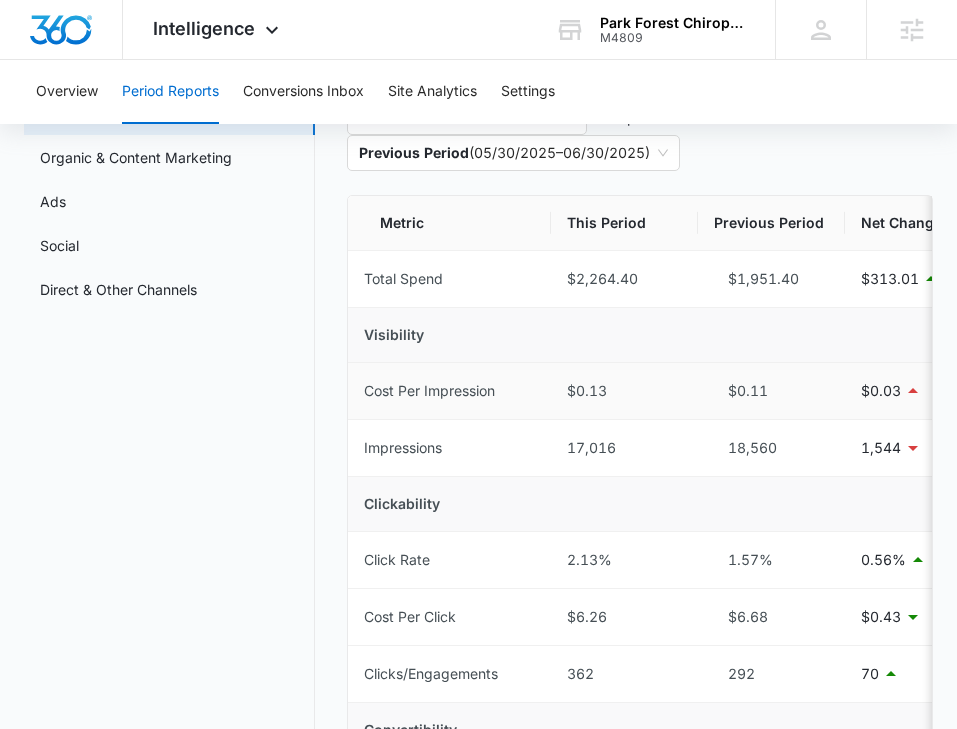 scroll, scrollTop: 135, scrollLeft: 0, axis: vertical 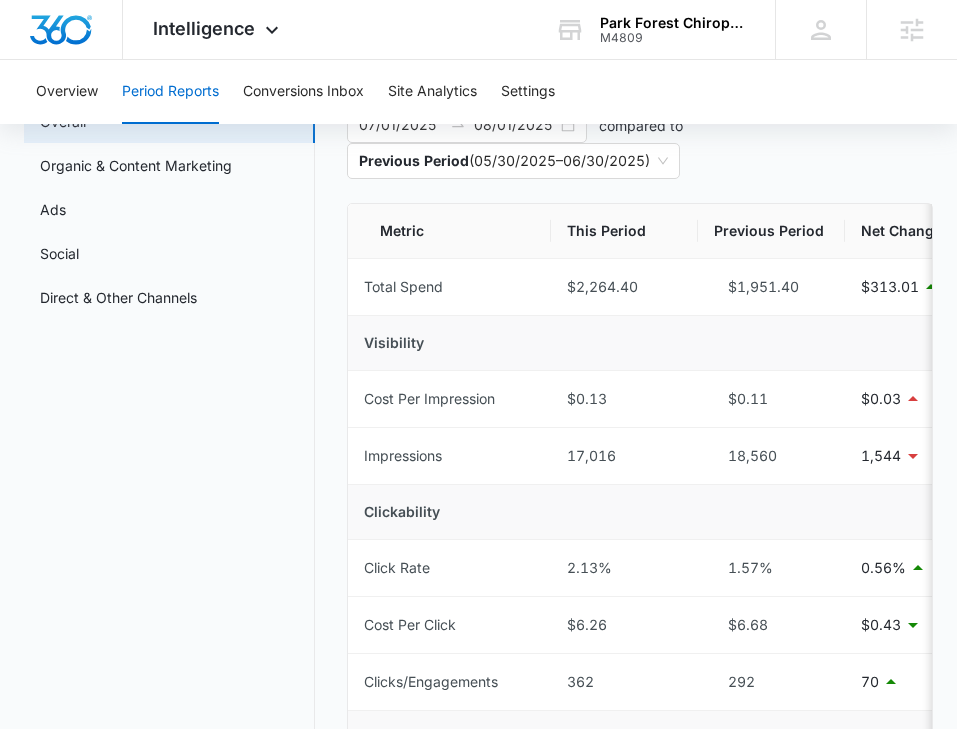 click on "Overview Period Reports Conversions Inbox Site Analytics Settings" at bounding box center [478, 92] 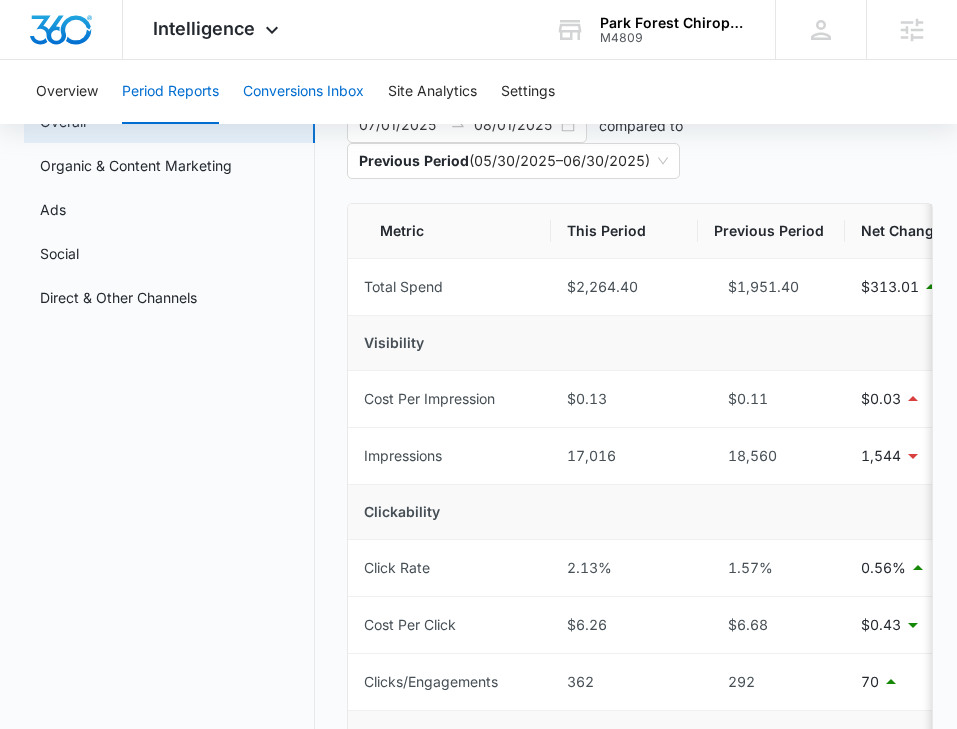 click on "Conversions Inbox" at bounding box center (303, 92) 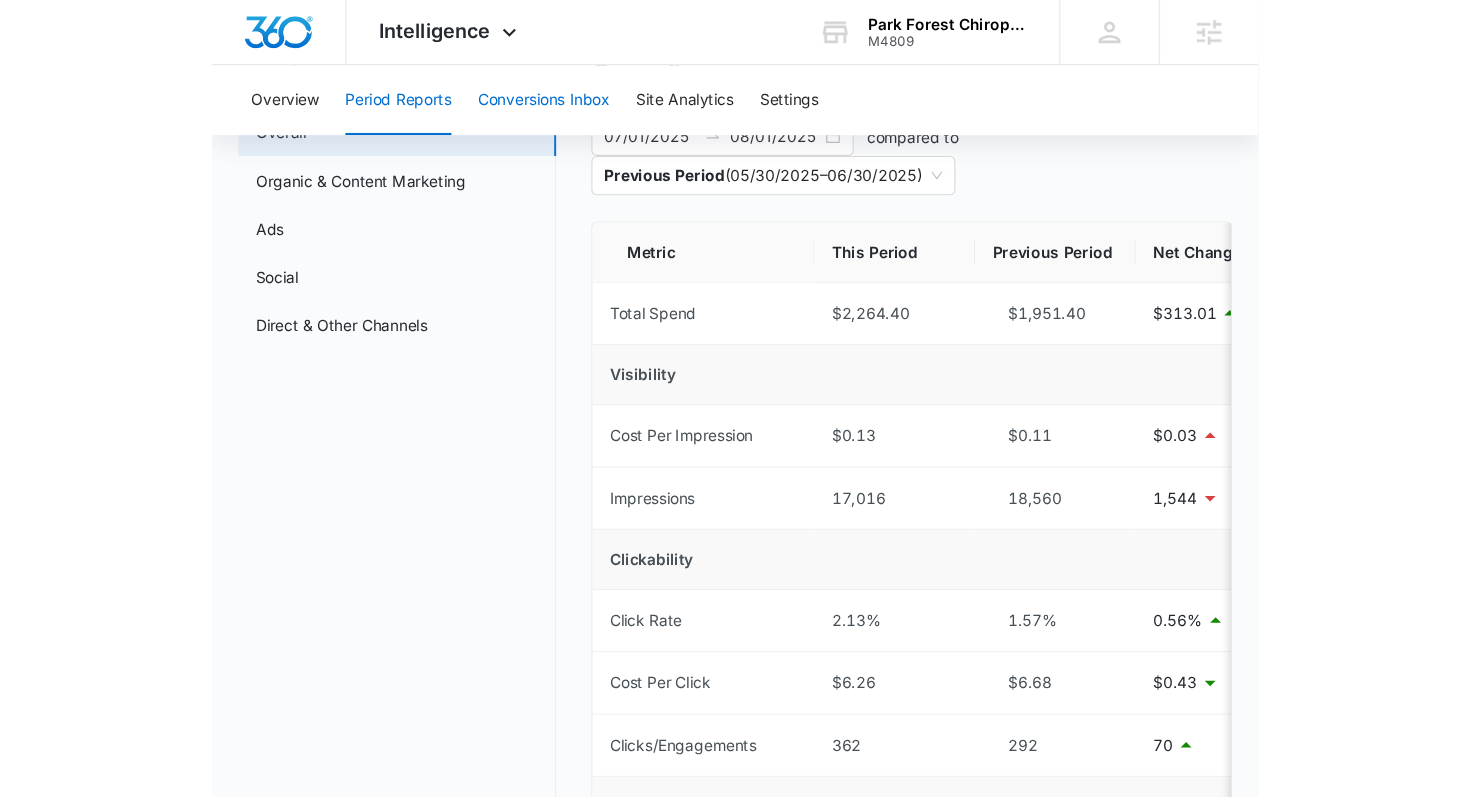 scroll, scrollTop: 0, scrollLeft: 0, axis: both 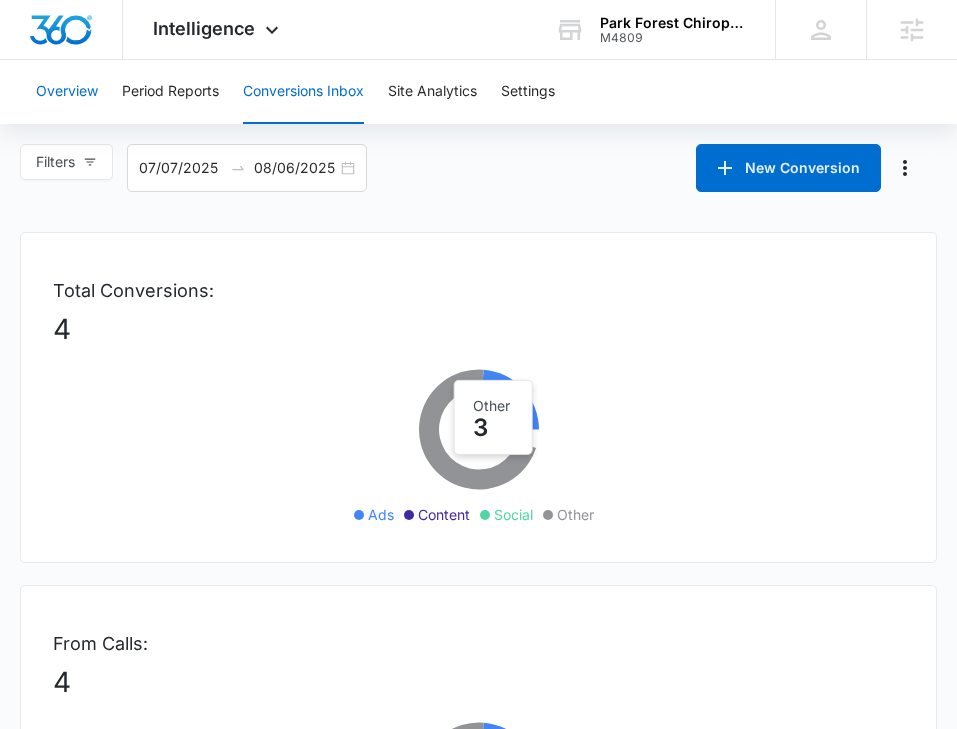click on "Overview" at bounding box center (67, 92) 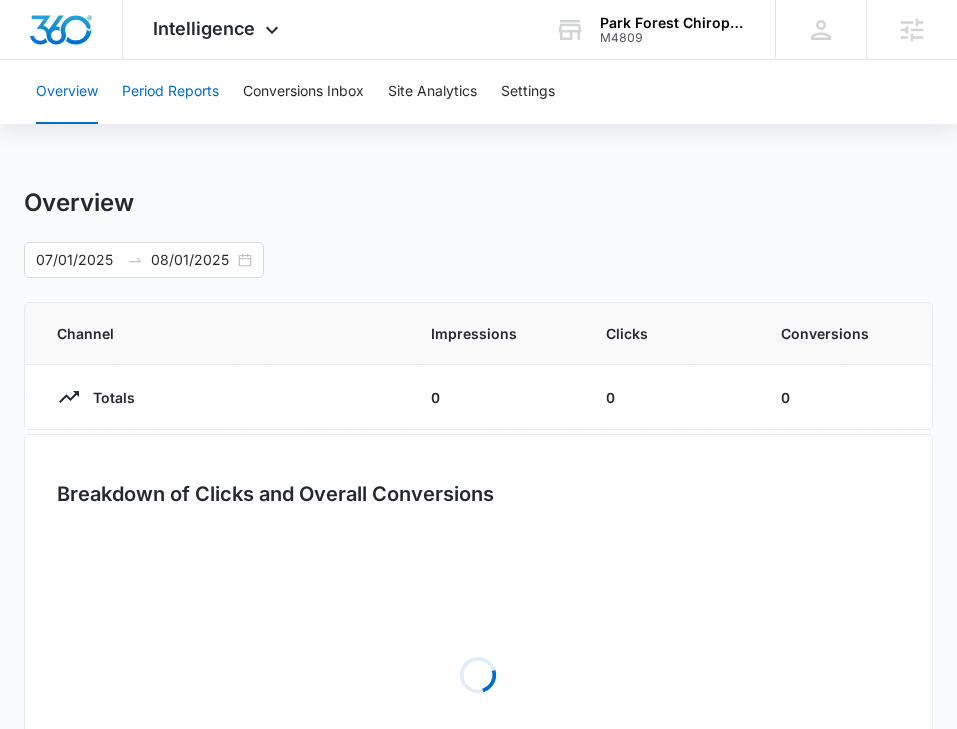 click on "Period Reports" at bounding box center [170, 92] 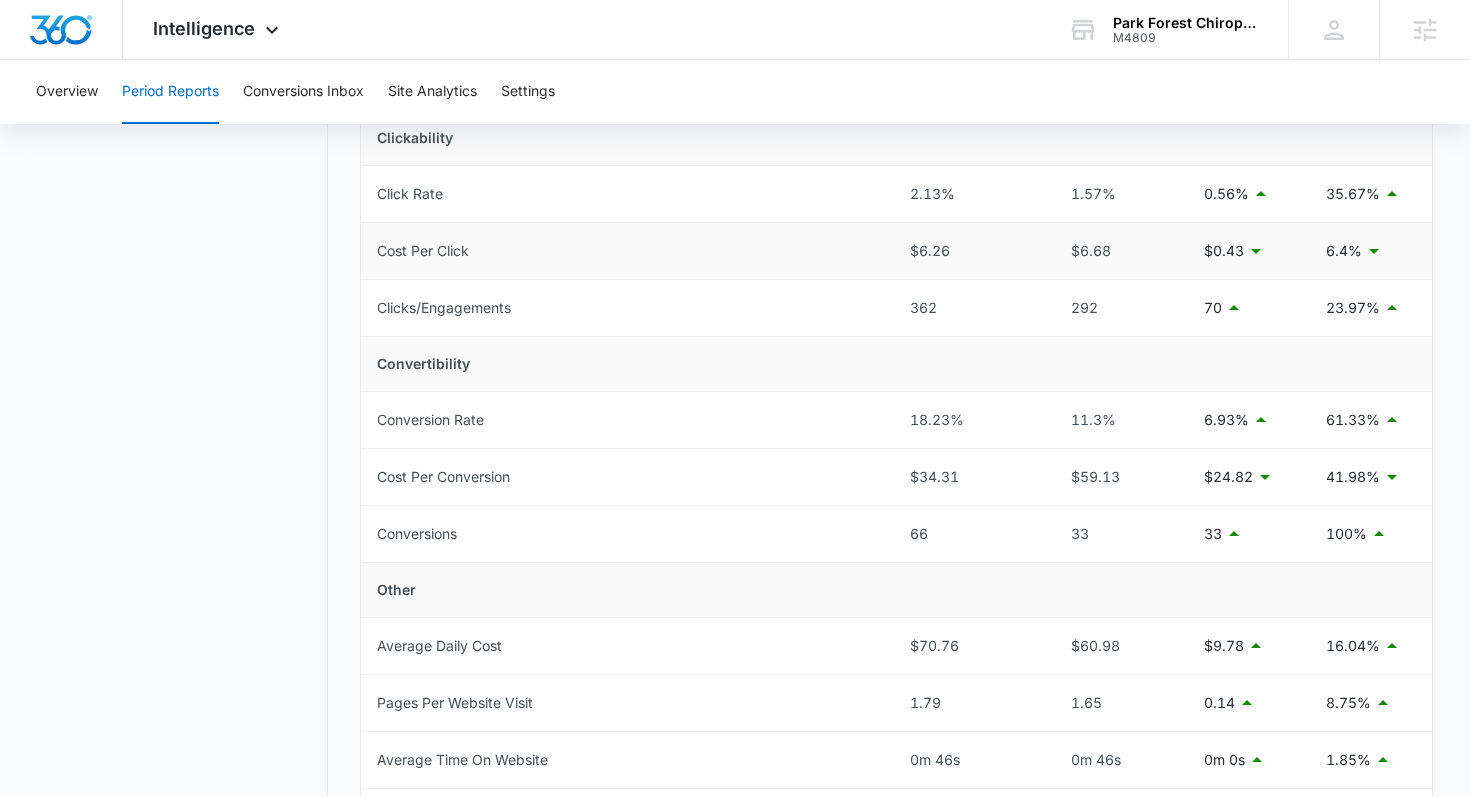 scroll, scrollTop: 481, scrollLeft: 0, axis: vertical 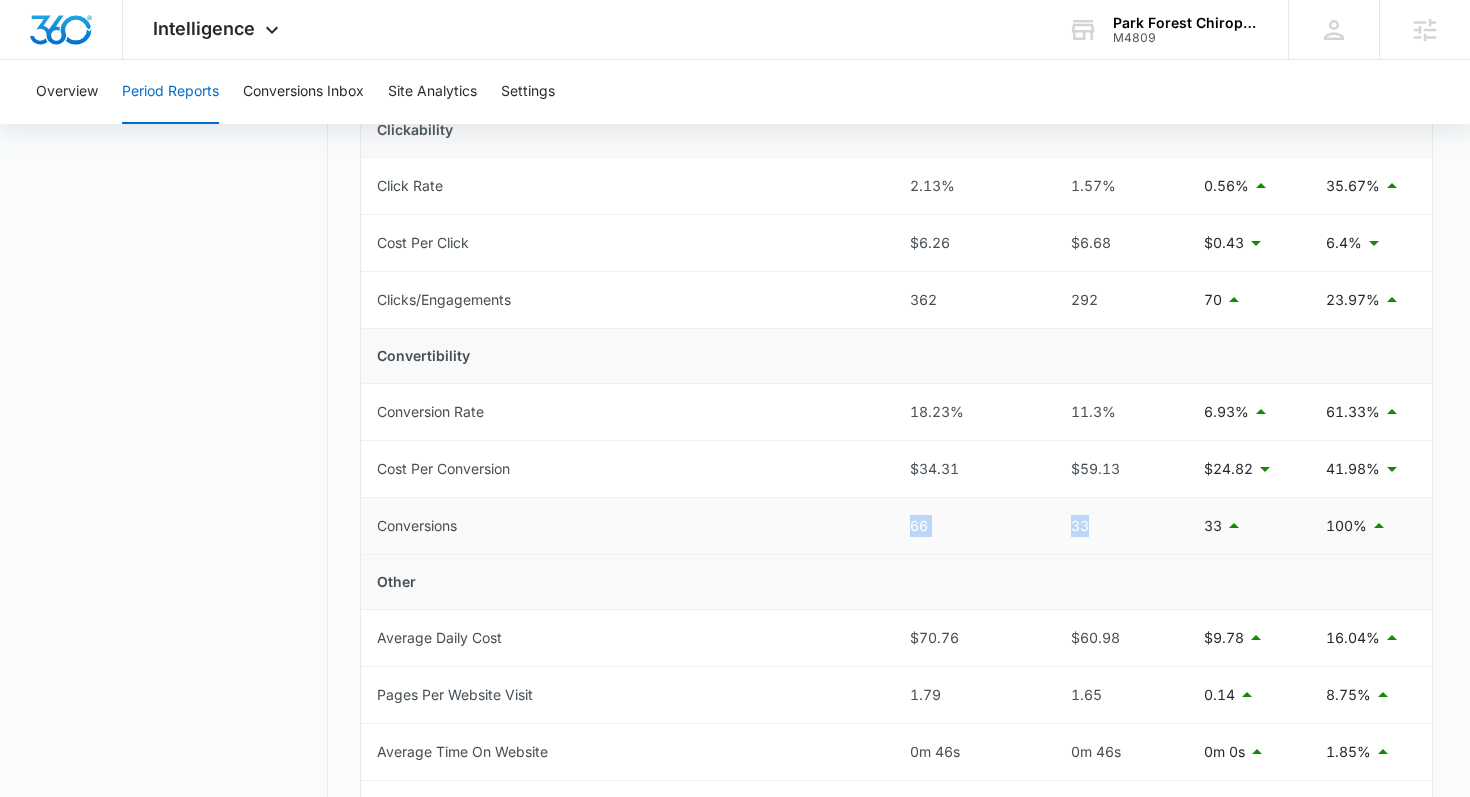 drag, startPoint x: 1155, startPoint y: 525, endPoint x: 856, endPoint y: 516, distance: 299.1354 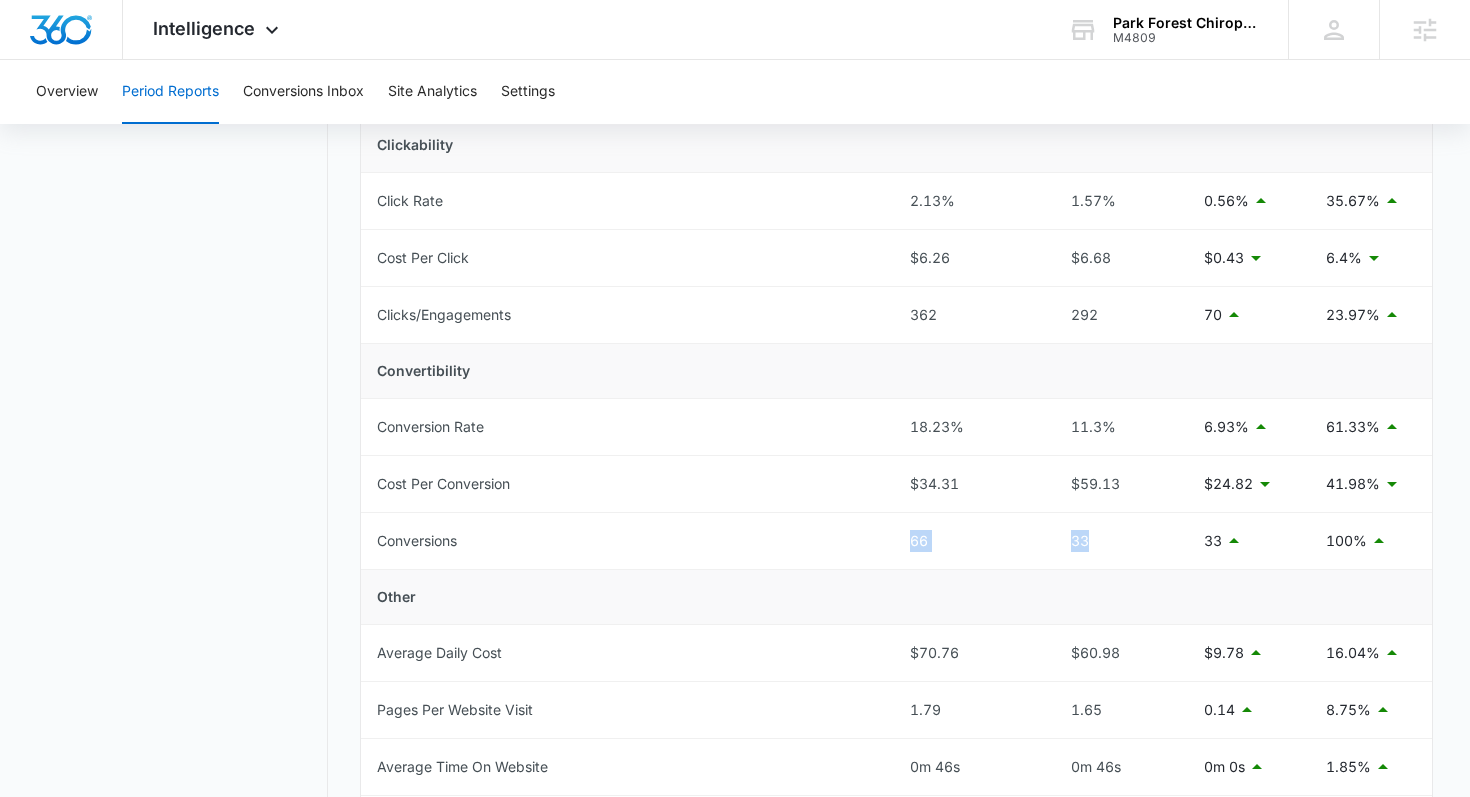 scroll, scrollTop: 459, scrollLeft: 0, axis: vertical 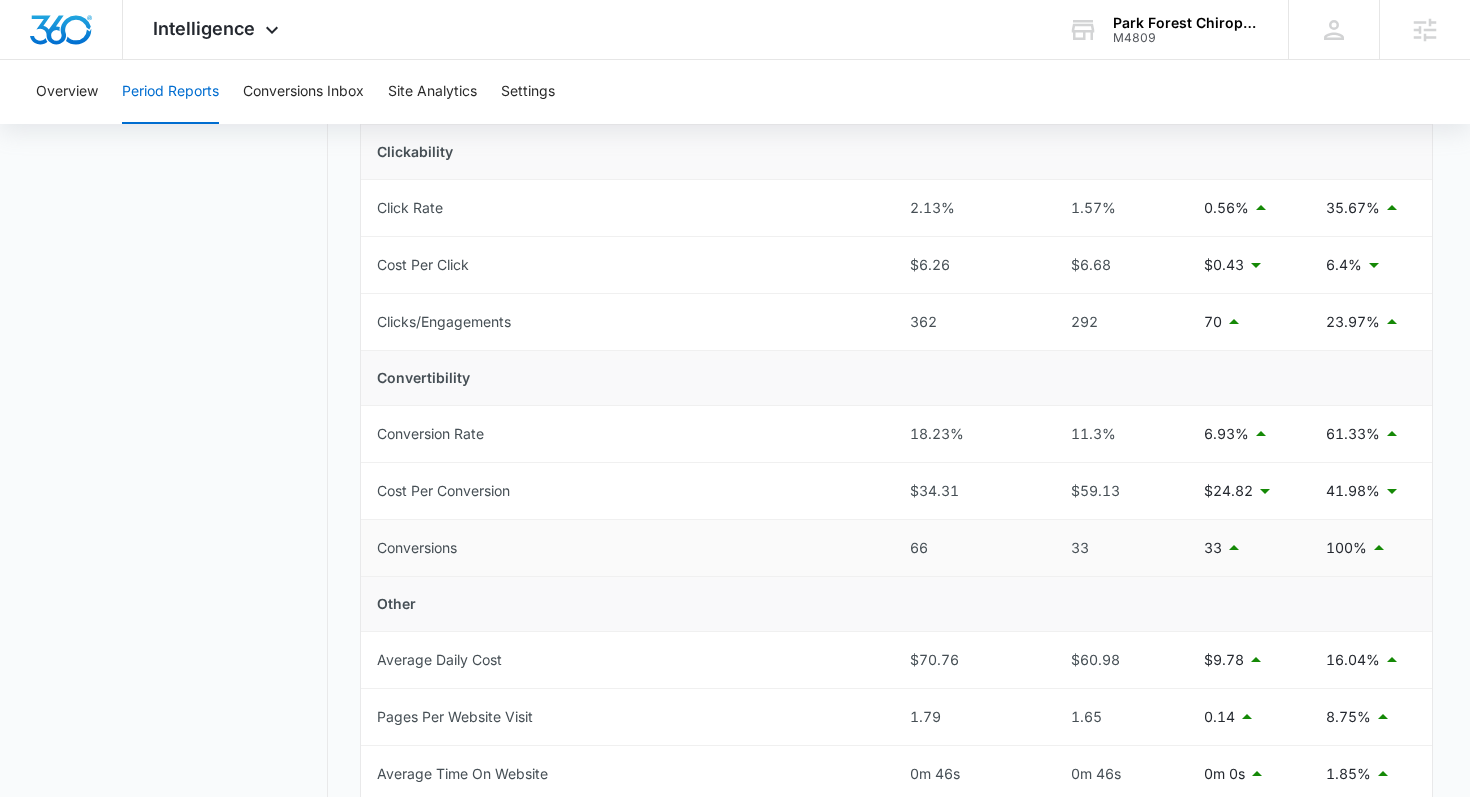 click on "33" at bounding box center [1114, 548] 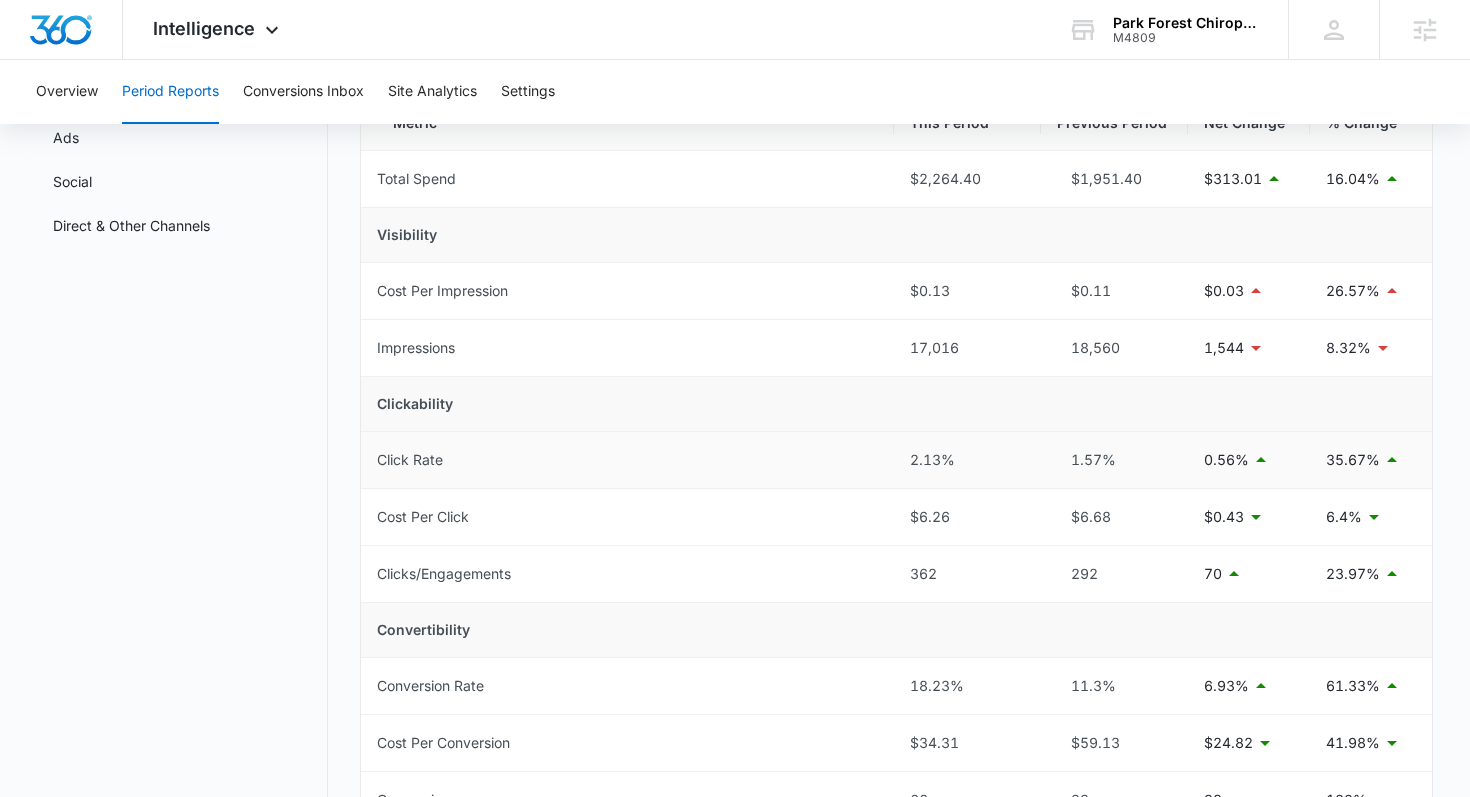 scroll, scrollTop: 183, scrollLeft: 0, axis: vertical 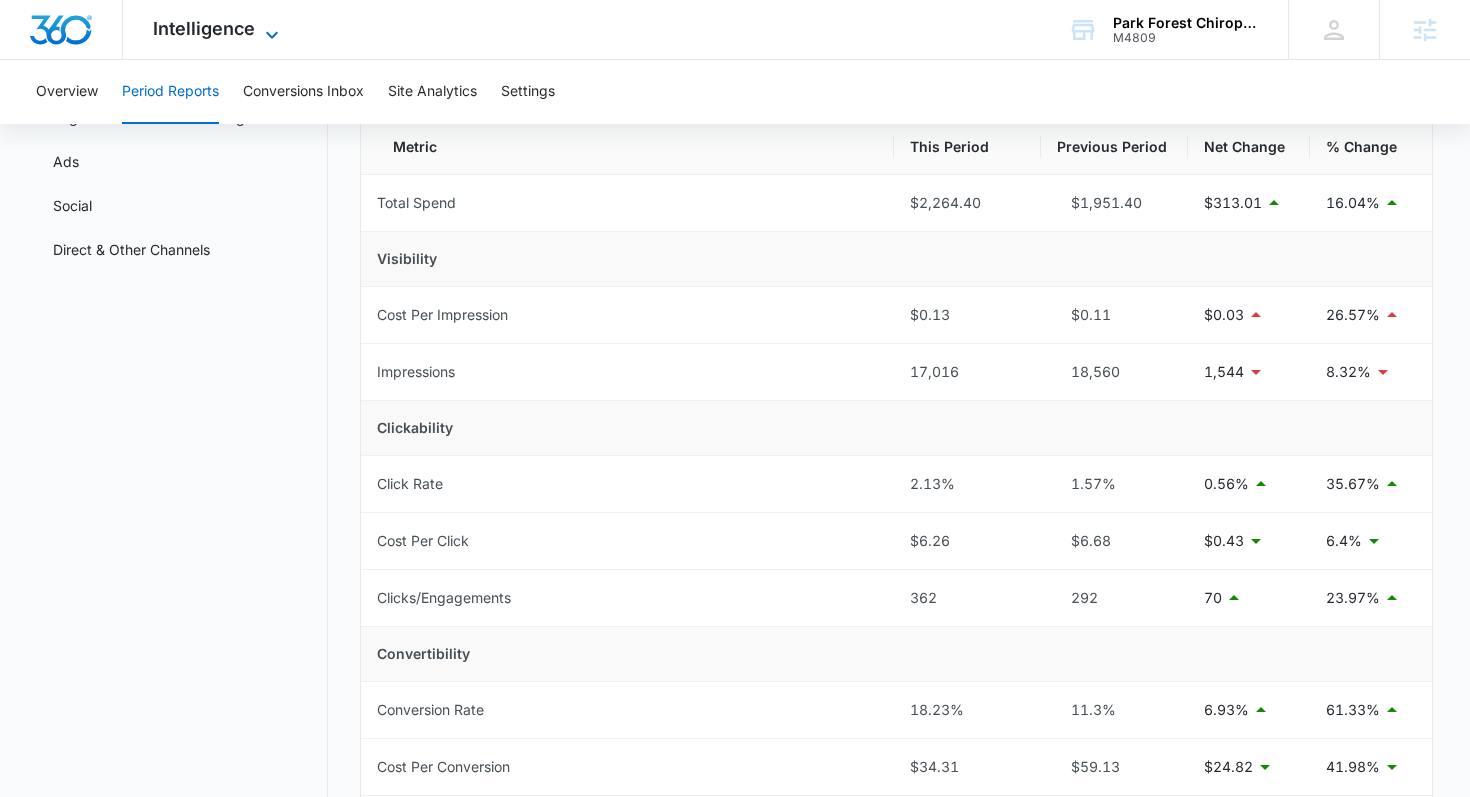 click on "Intelligence" at bounding box center [204, 28] 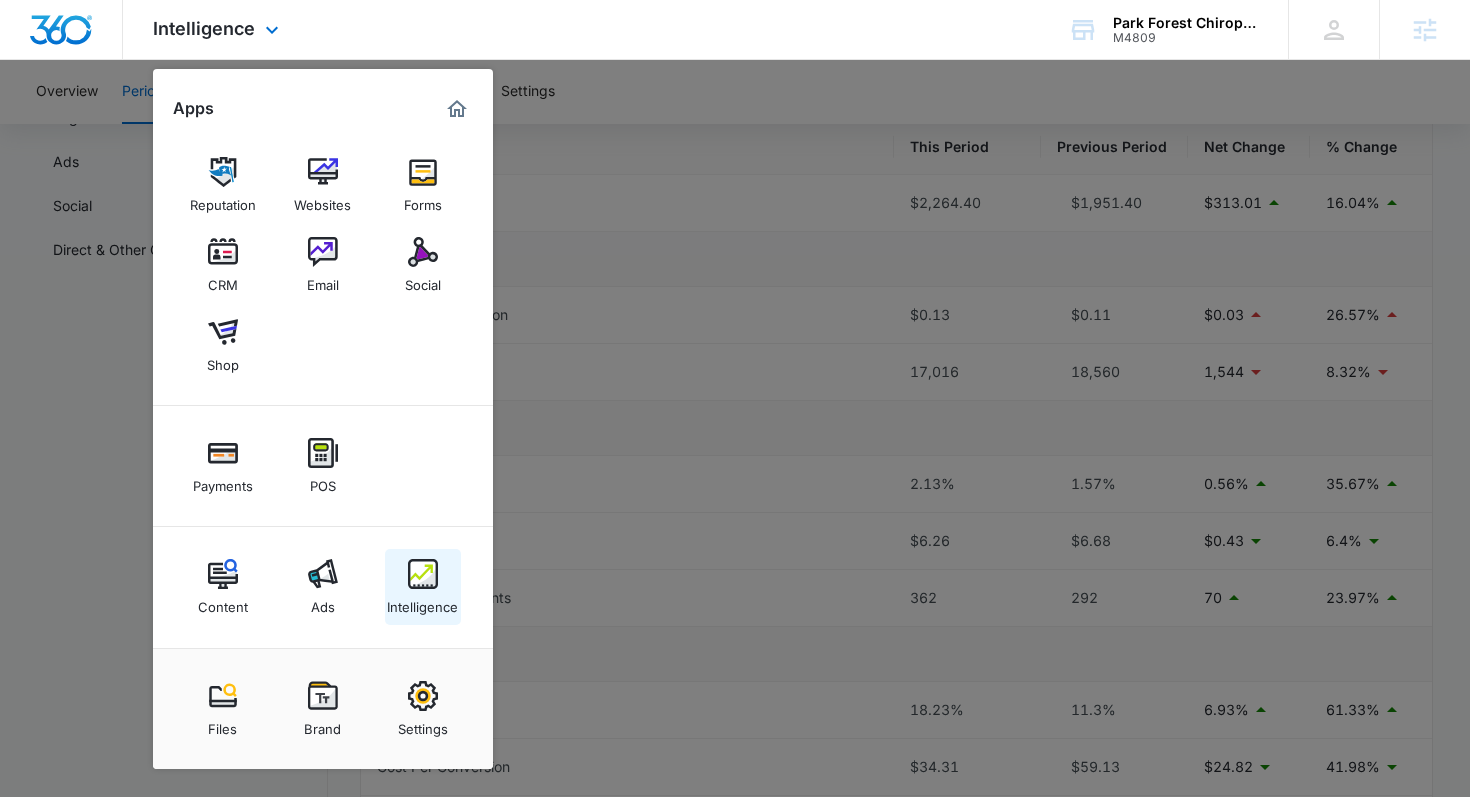 click at bounding box center (423, 574) 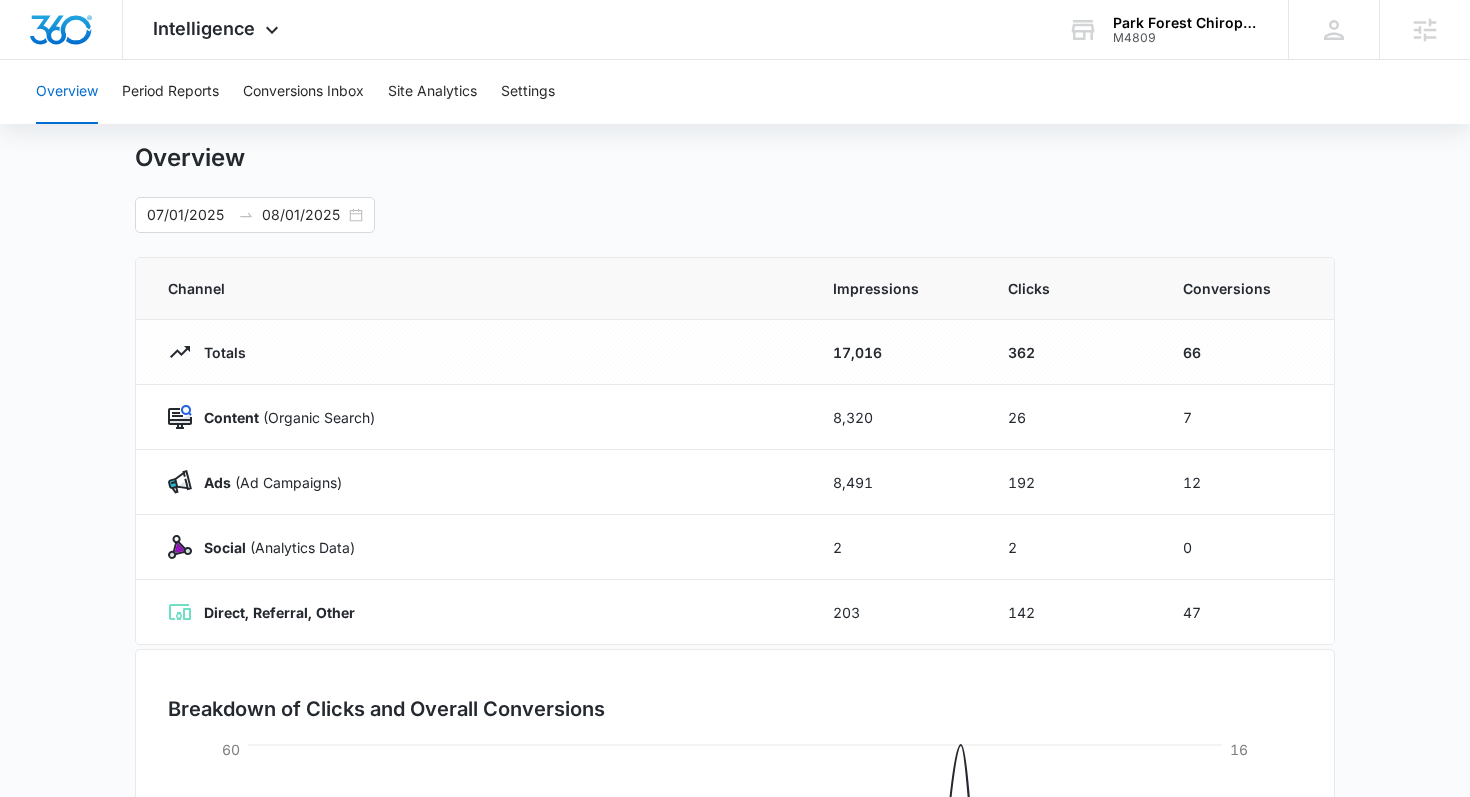 scroll, scrollTop: 28, scrollLeft: 0, axis: vertical 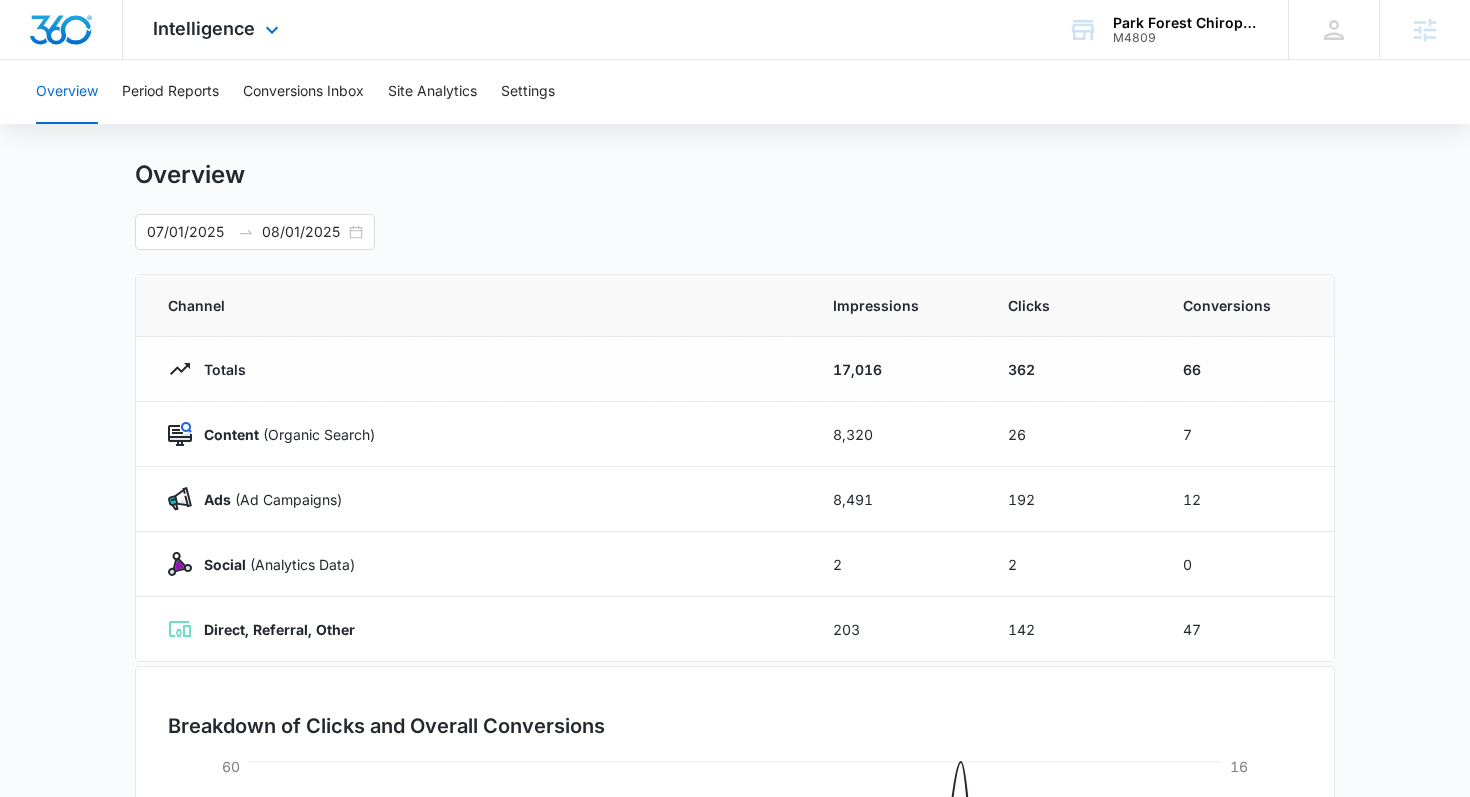 click on "Intelligence Apps Reputation Websites Forms CRM Email Social Shop Payments POS Content Ads Intelligence Files Brand Settings" at bounding box center [218, 29] 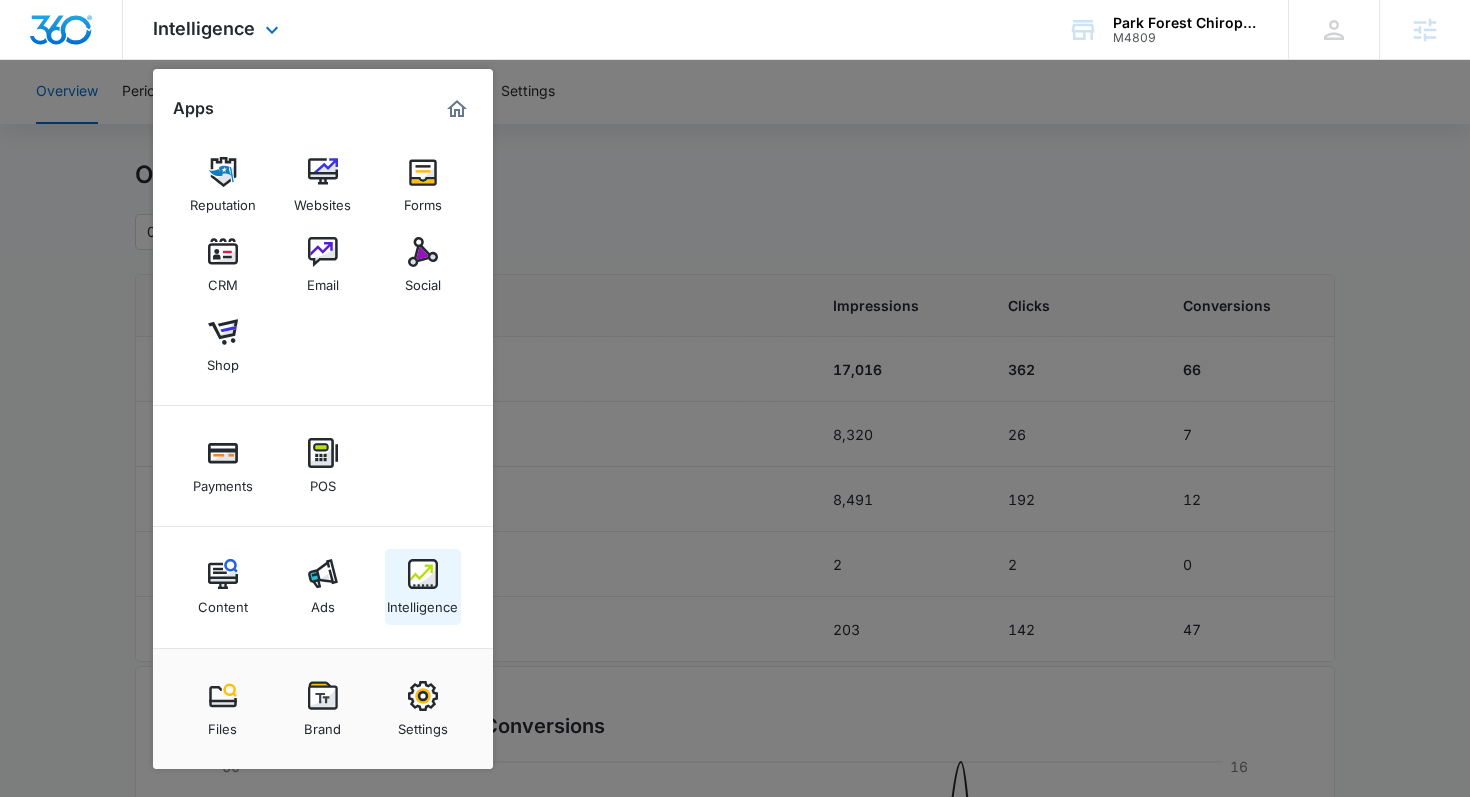 click on "Intelligence" at bounding box center (423, 587) 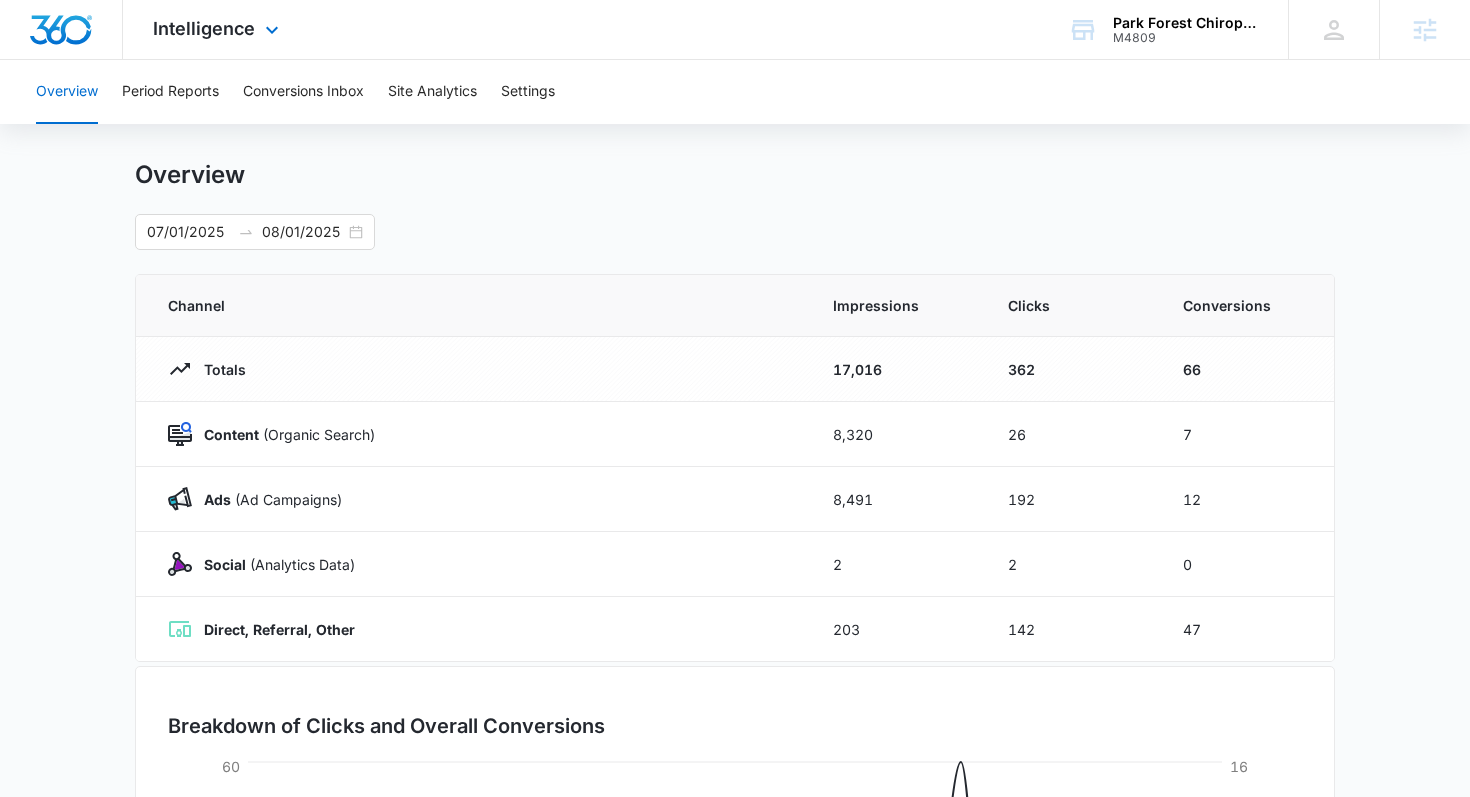 scroll, scrollTop: 0, scrollLeft: 0, axis: both 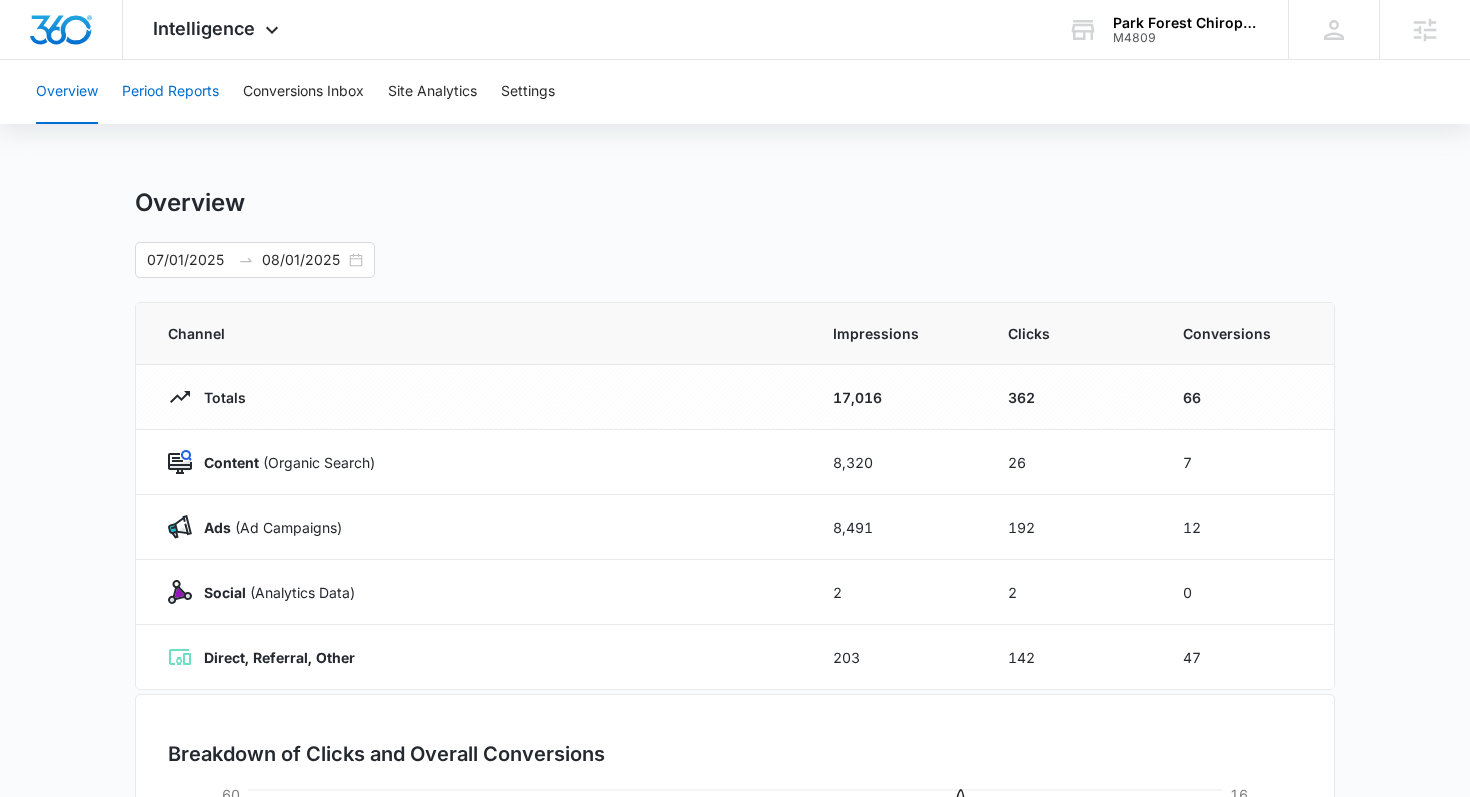 click on "Period Reports" at bounding box center [170, 92] 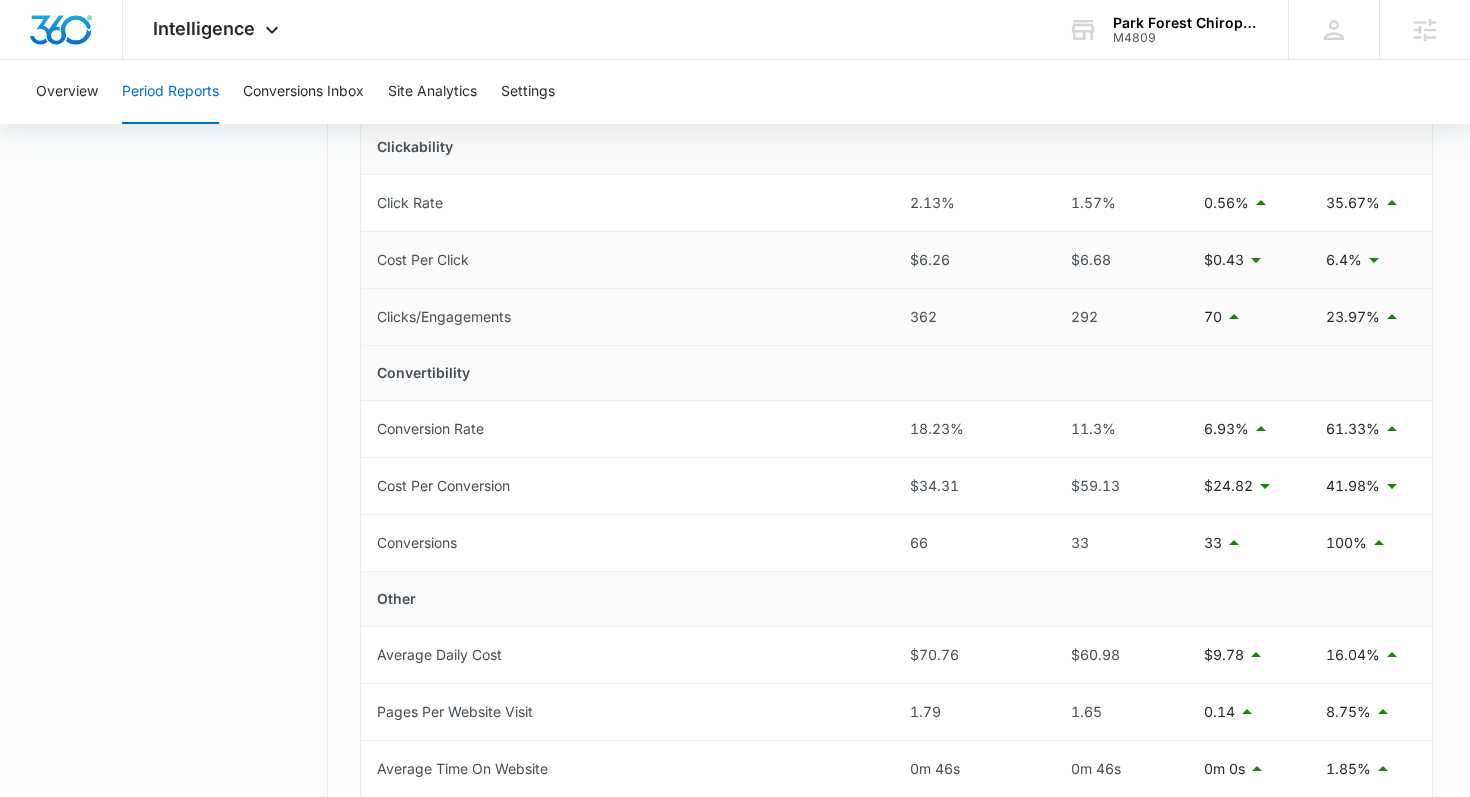 scroll, scrollTop: 319, scrollLeft: 0, axis: vertical 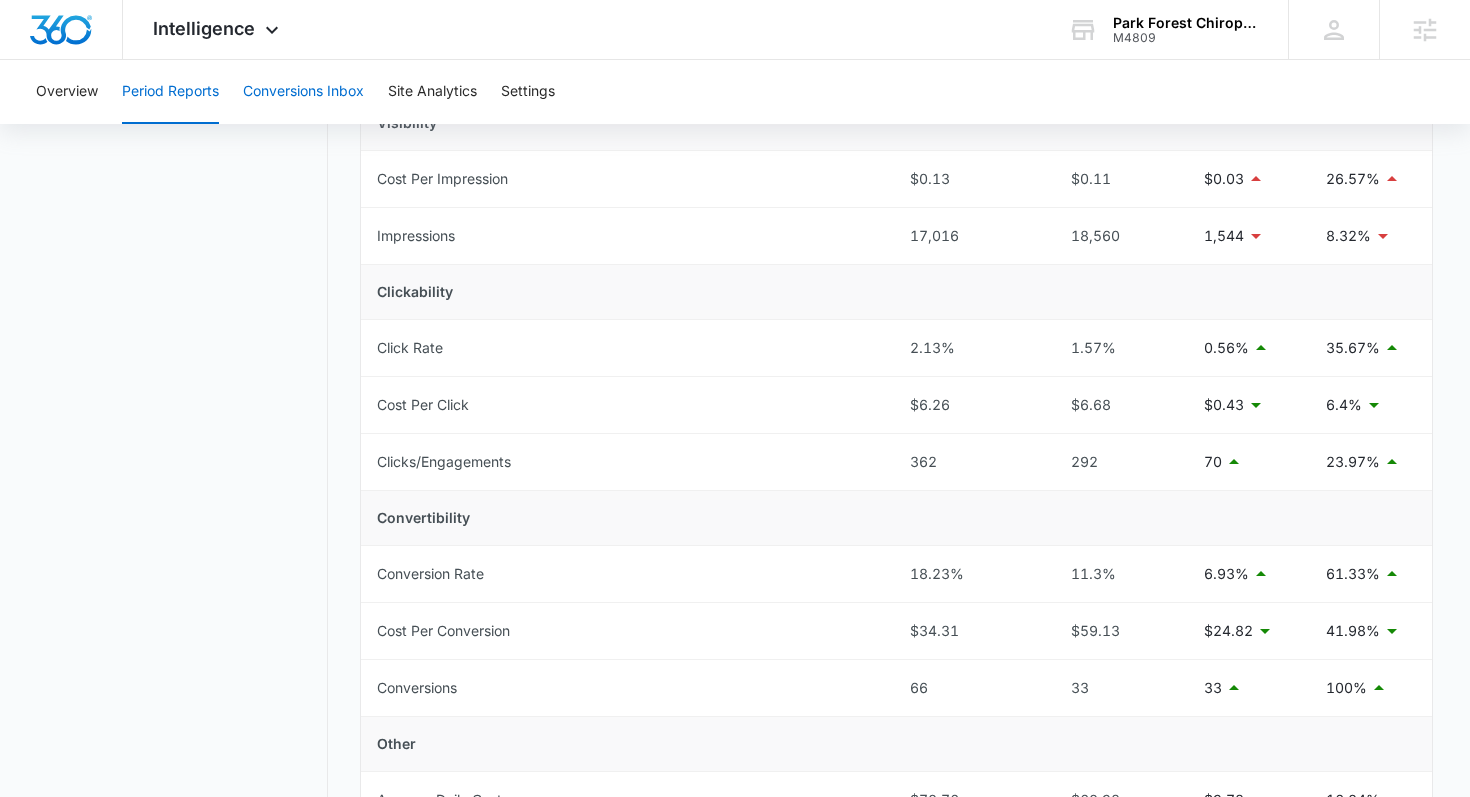 click on "Conversions Inbox" at bounding box center (303, 92) 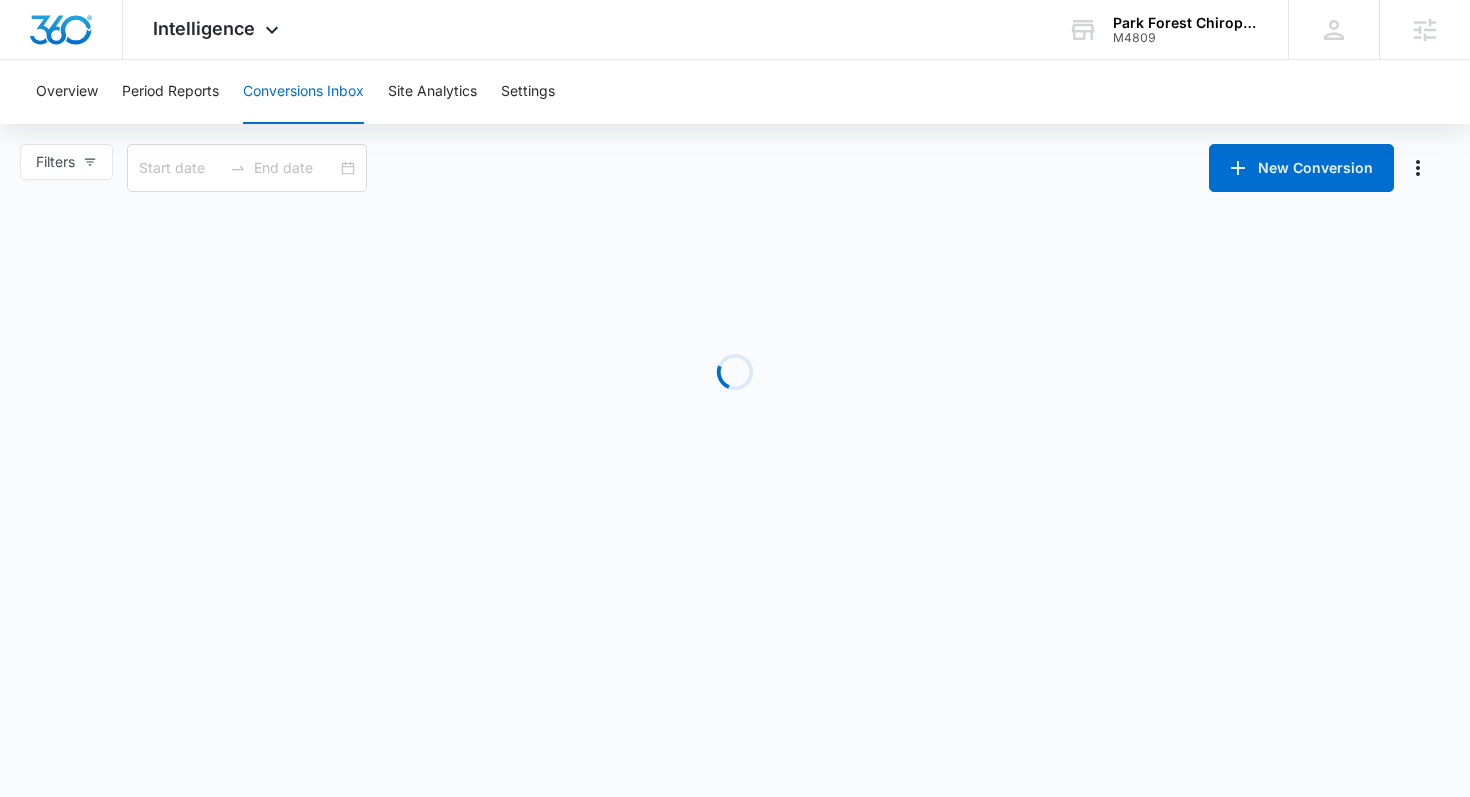 scroll, scrollTop: 0, scrollLeft: 0, axis: both 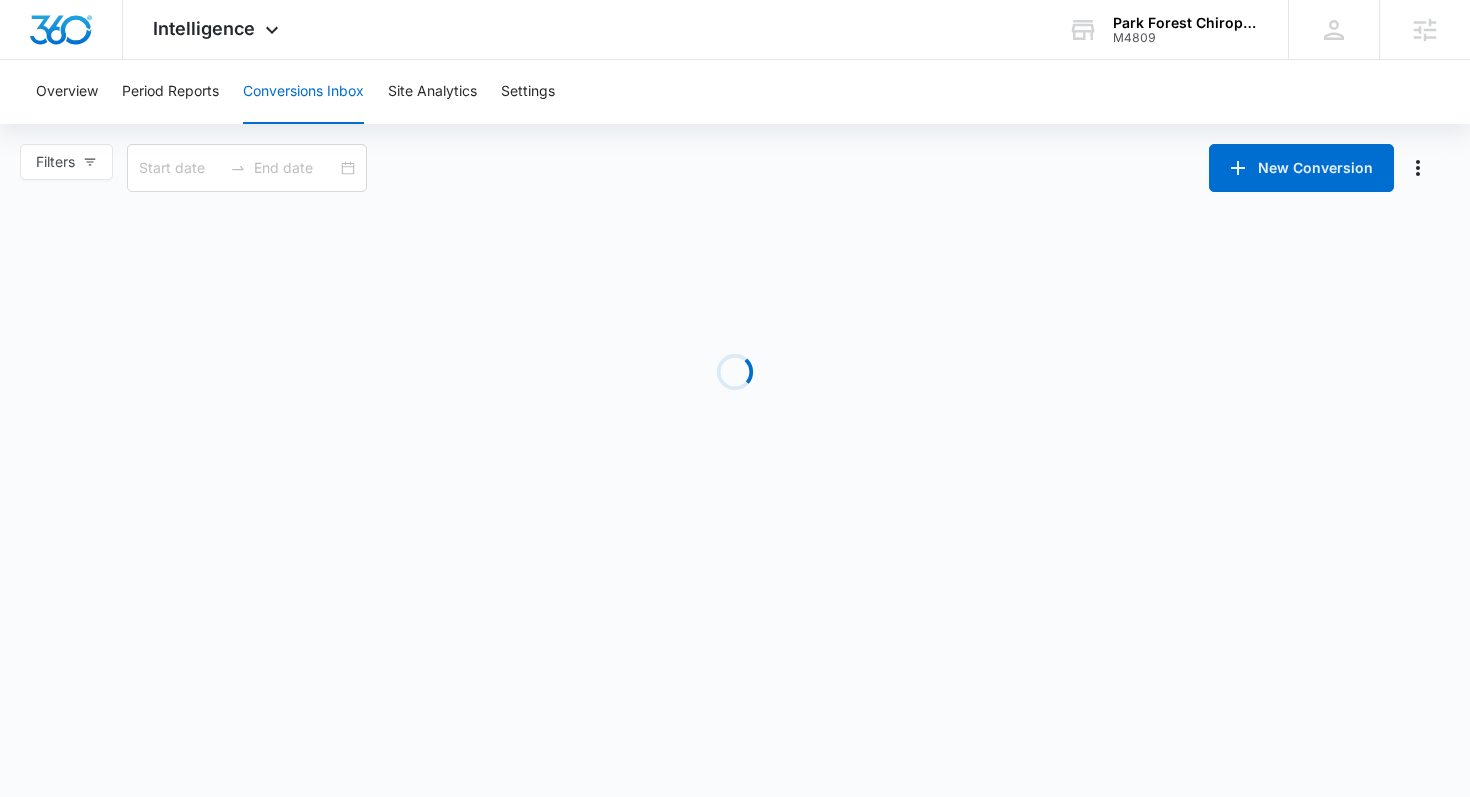 type on "07/07/2025" 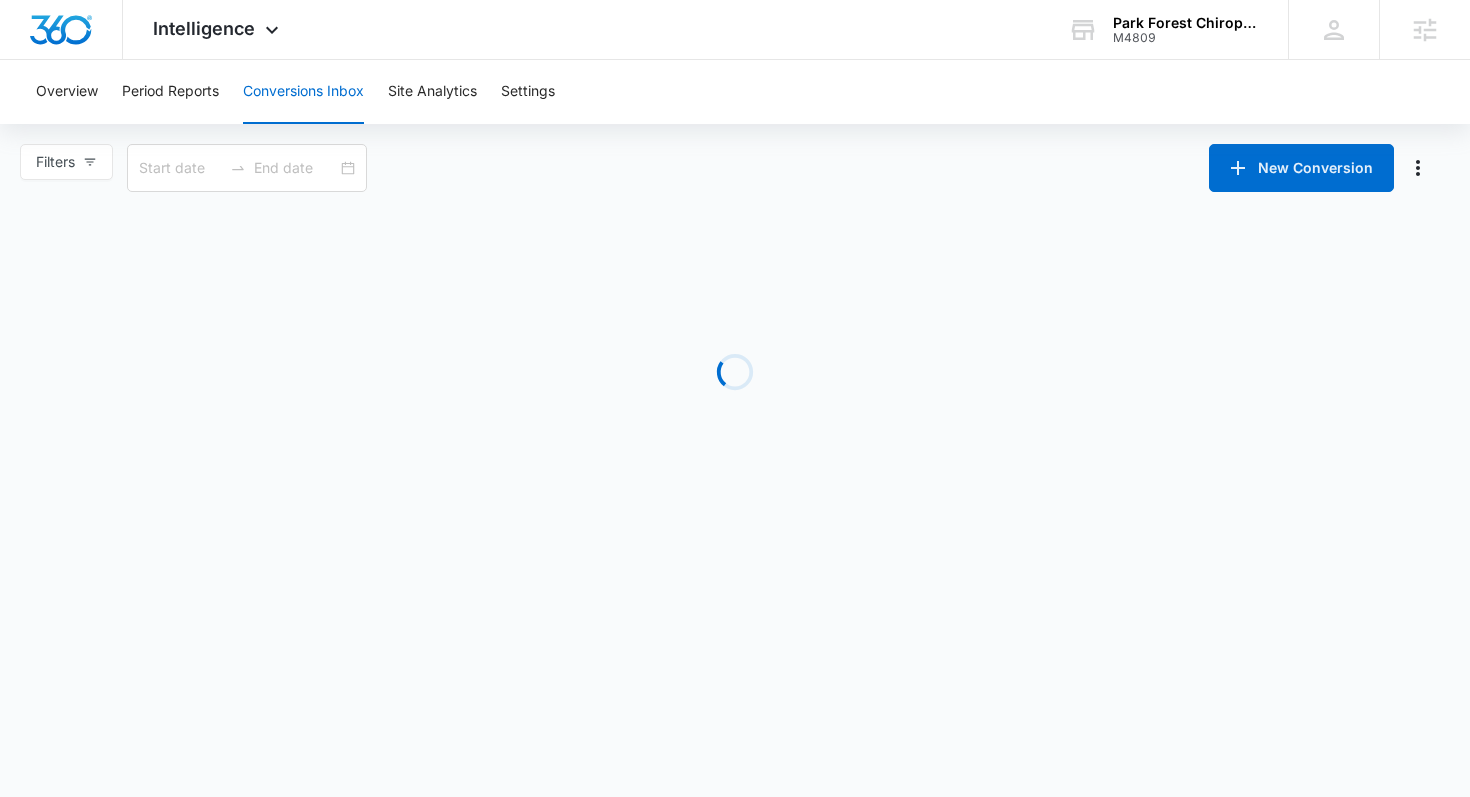 type on "08/06/2025" 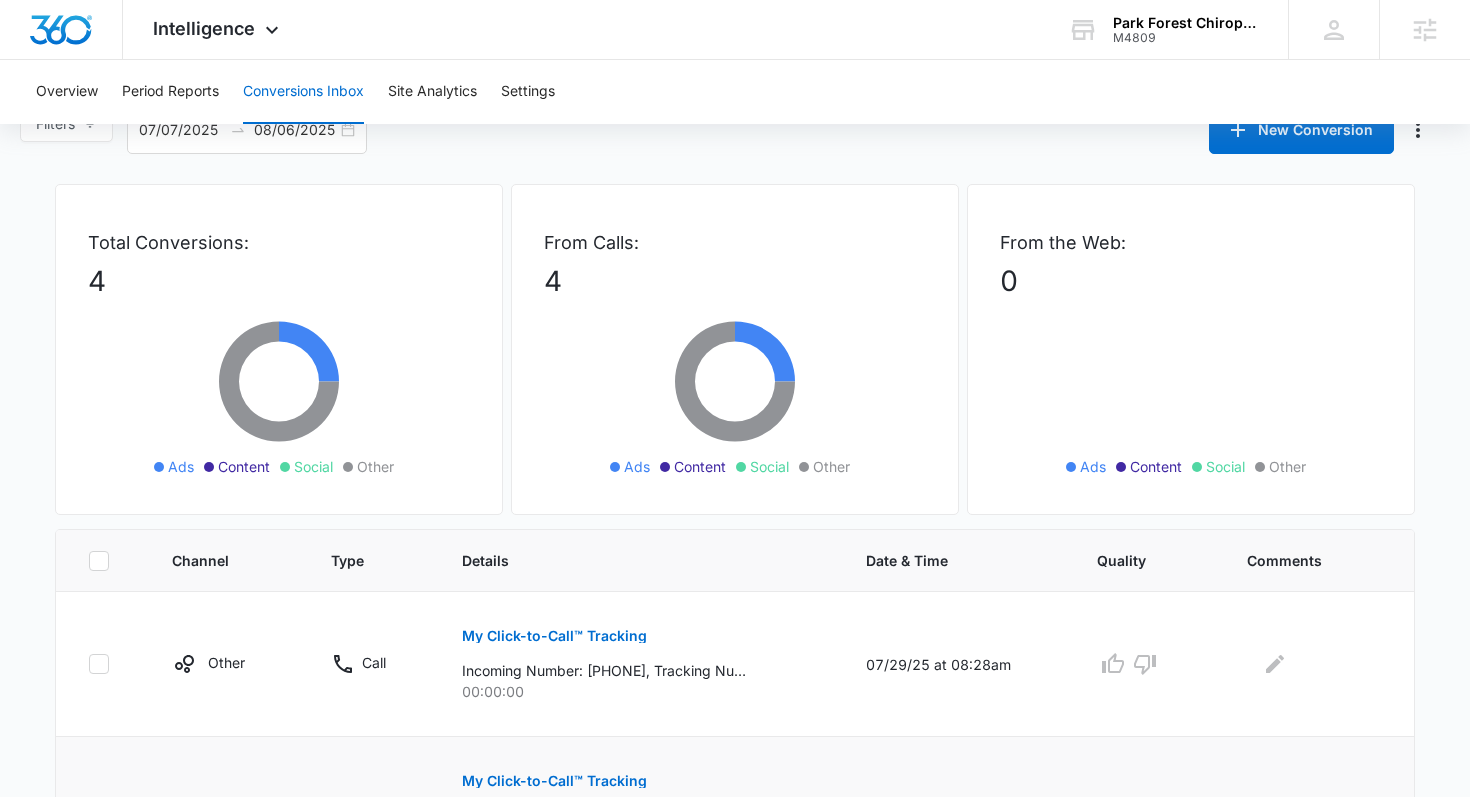 scroll, scrollTop: 0, scrollLeft: 0, axis: both 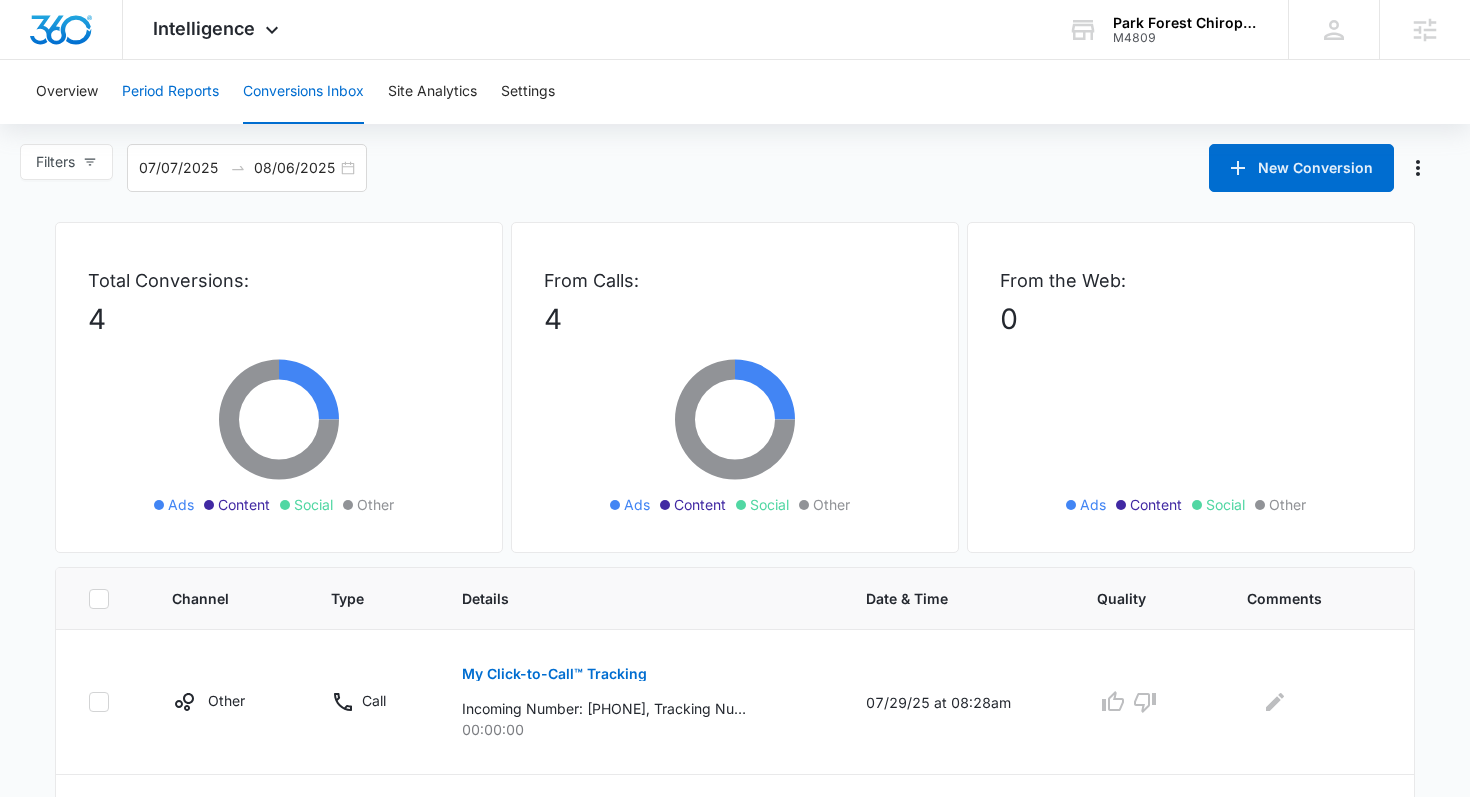click on "Period Reports" at bounding box center (170, 92) 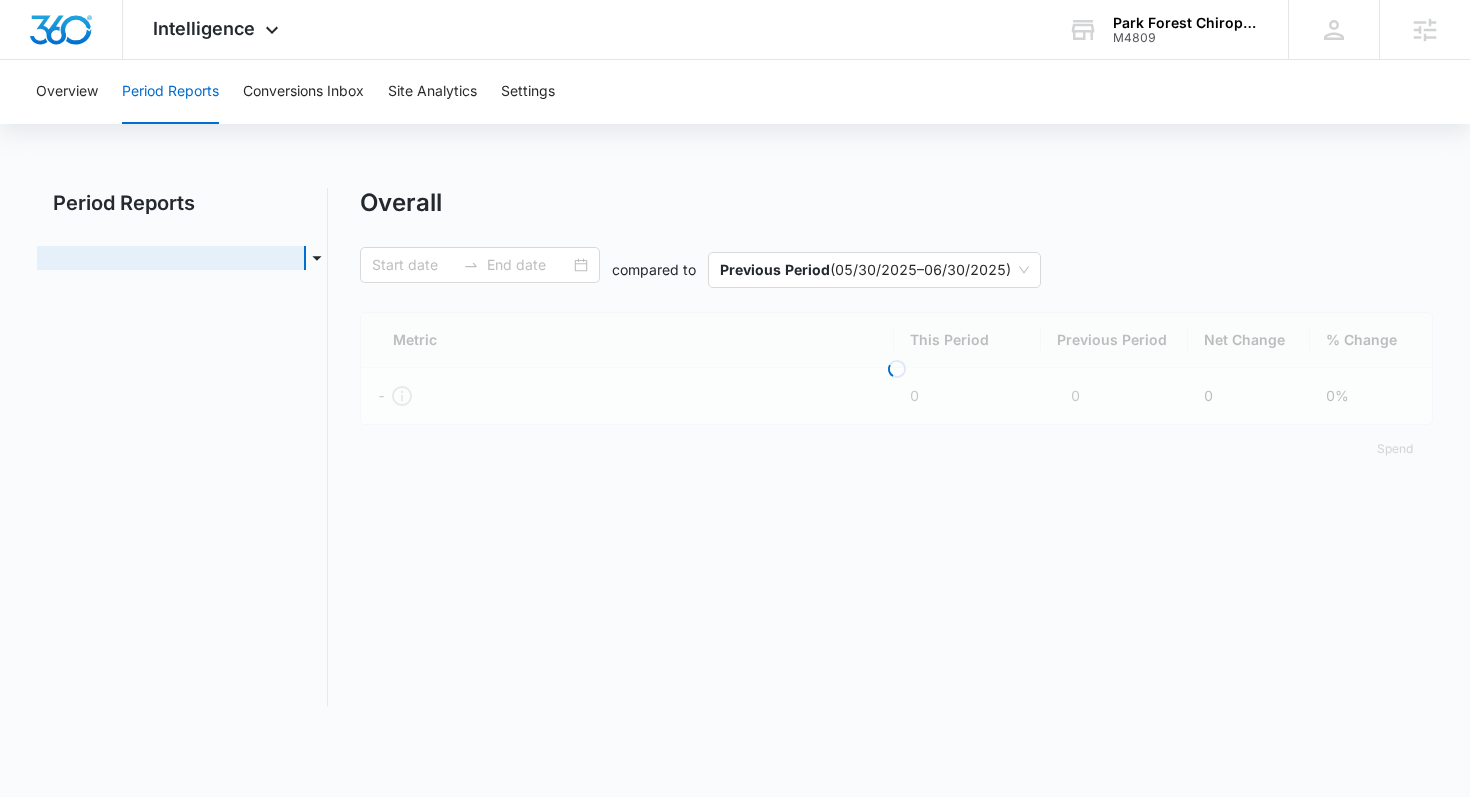 type on "07/01/2025" 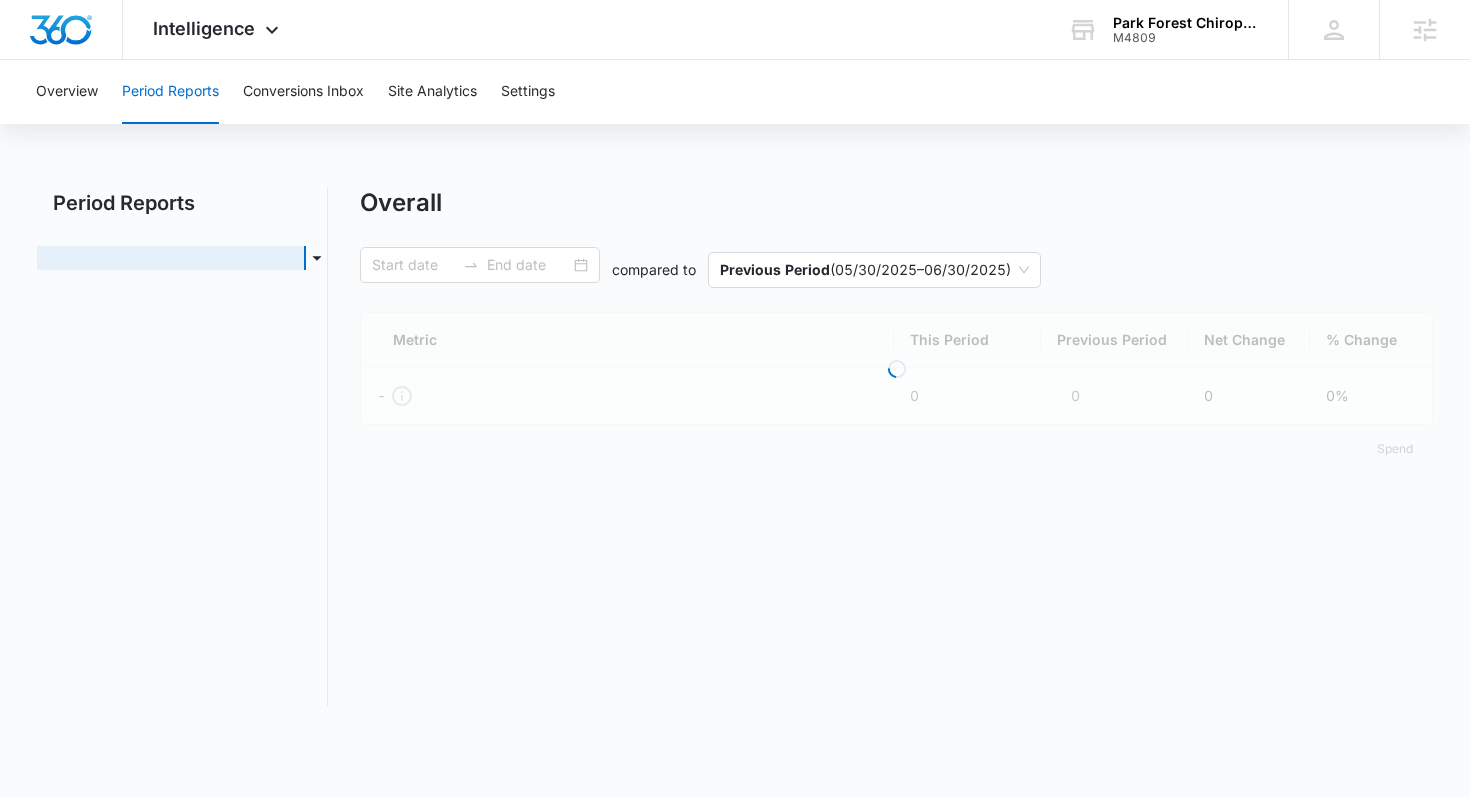 type on "08/01/2025" 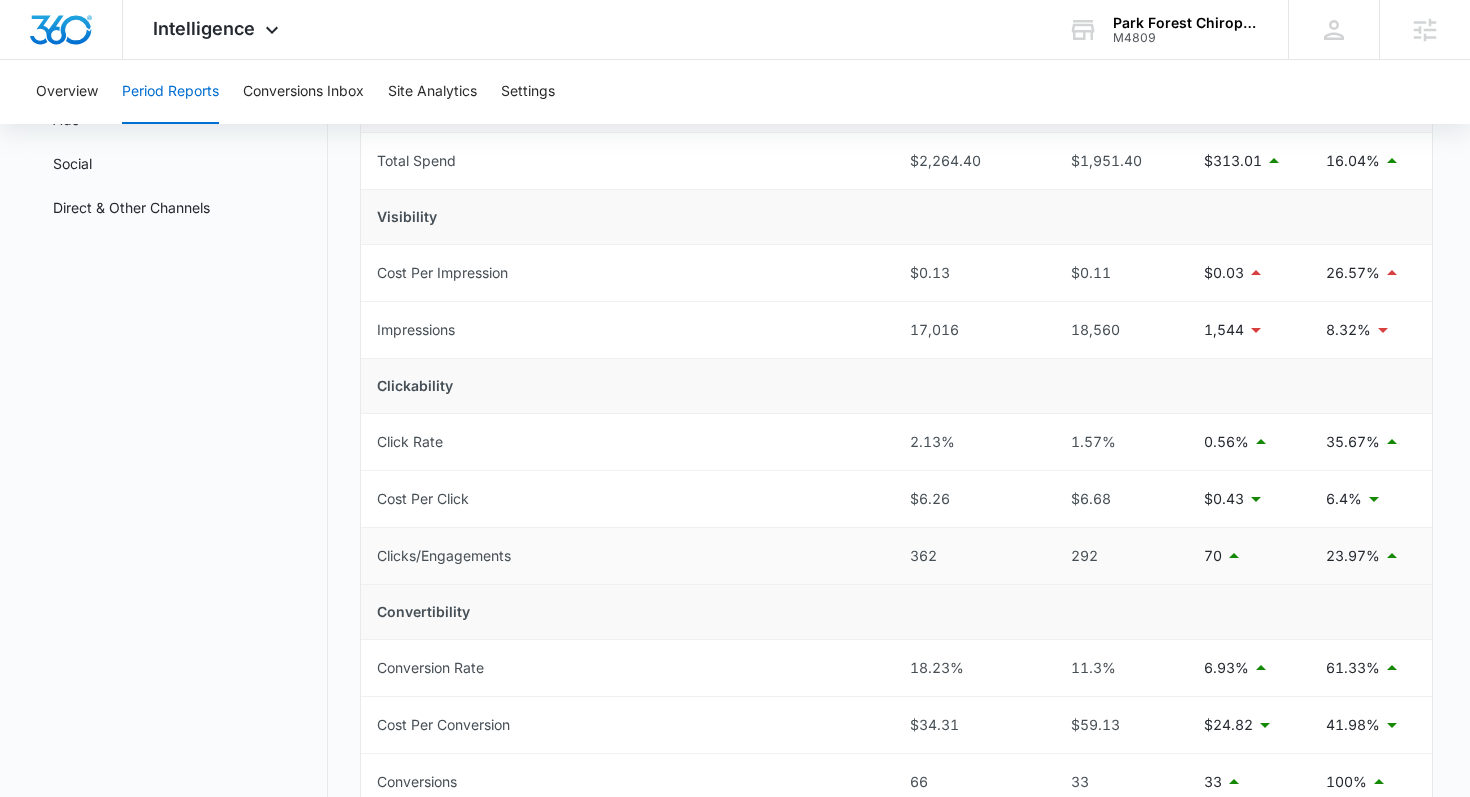 scroll, scrollTop: 0, scrollLeft: 0, axis: both 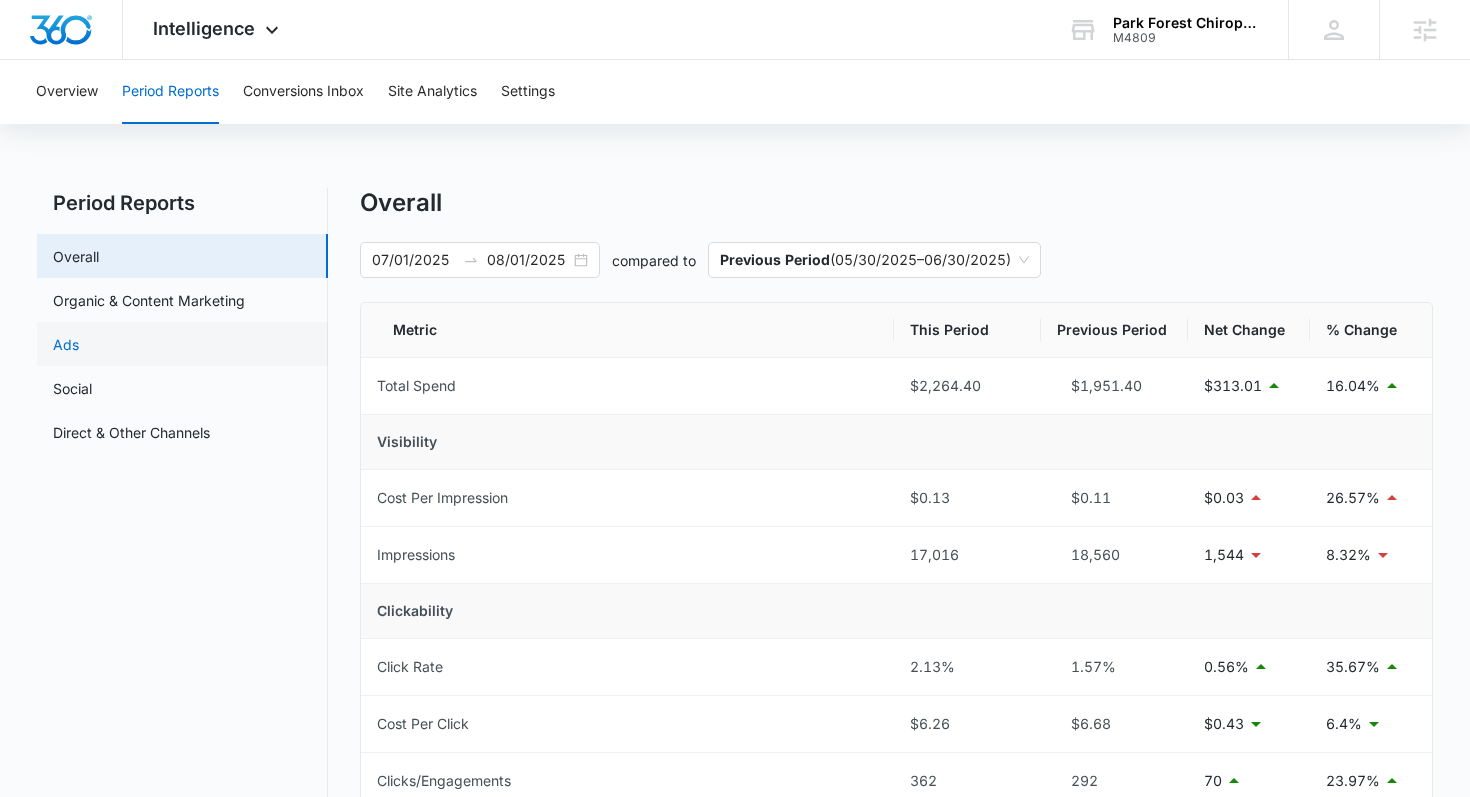 click on "Ads" at bounding box center [66, 344] 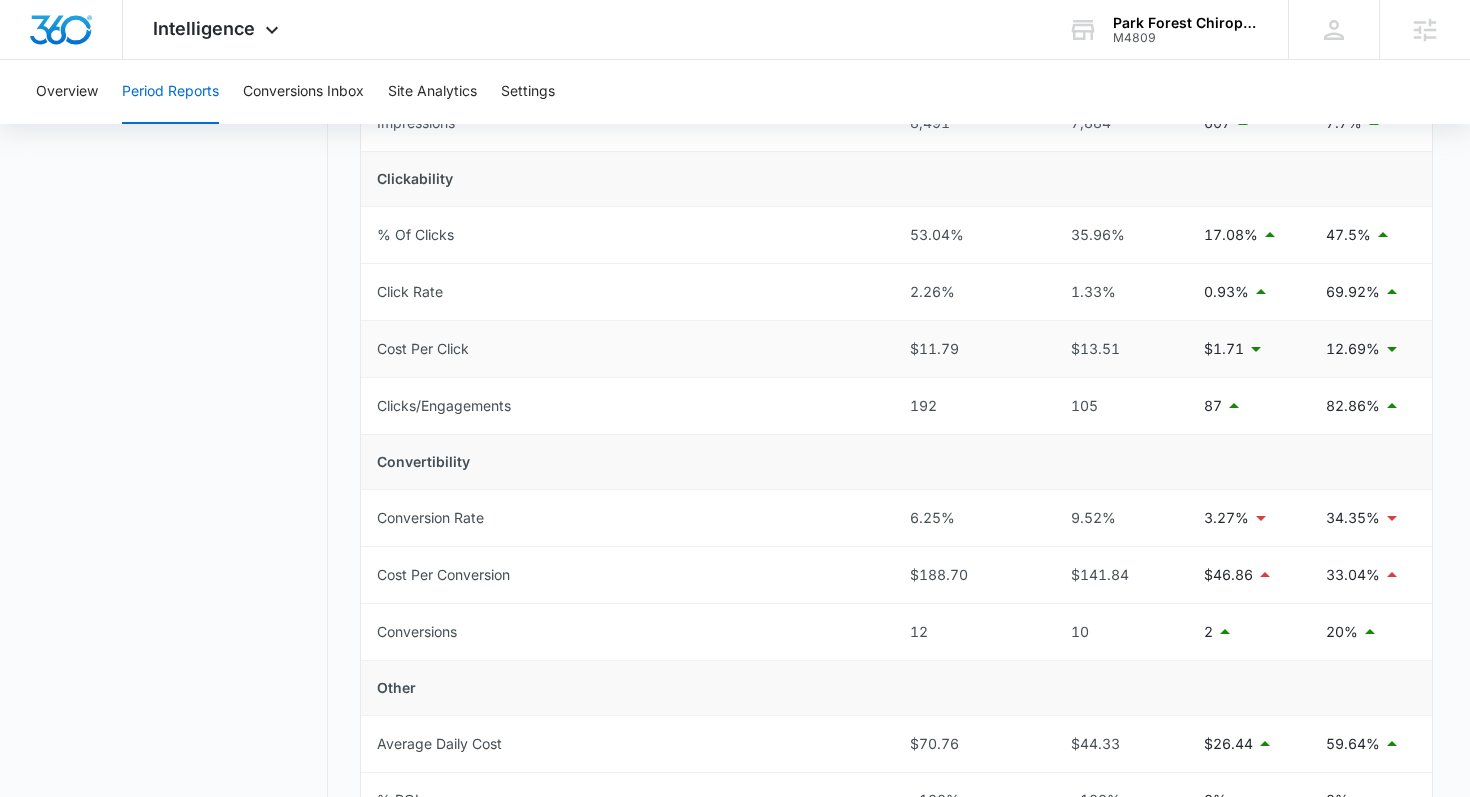 scroll, scrollTop: 429, scrollLeft: 0, axis: vertical 